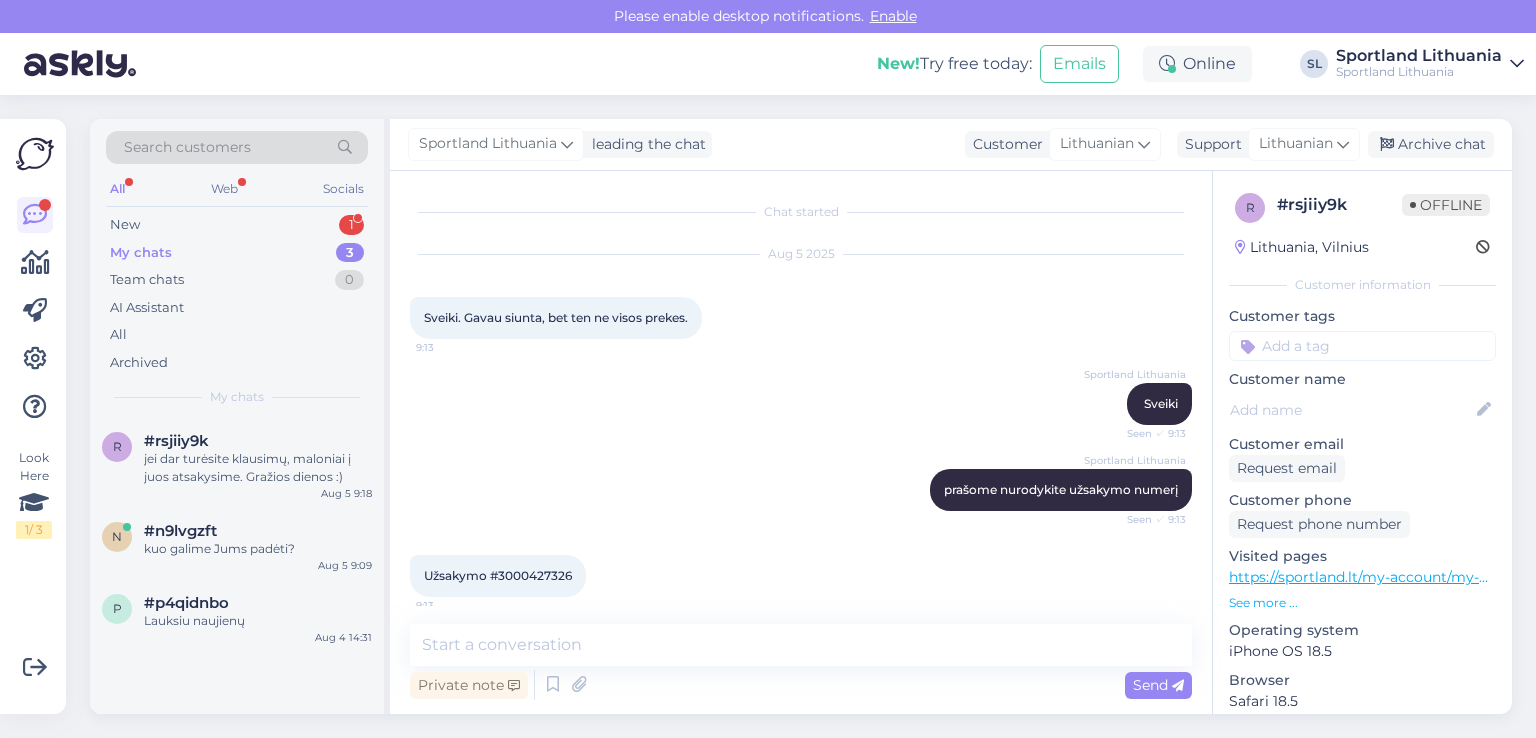 scroll, scrollTop: 0, scrollLeft: 0, axis: both 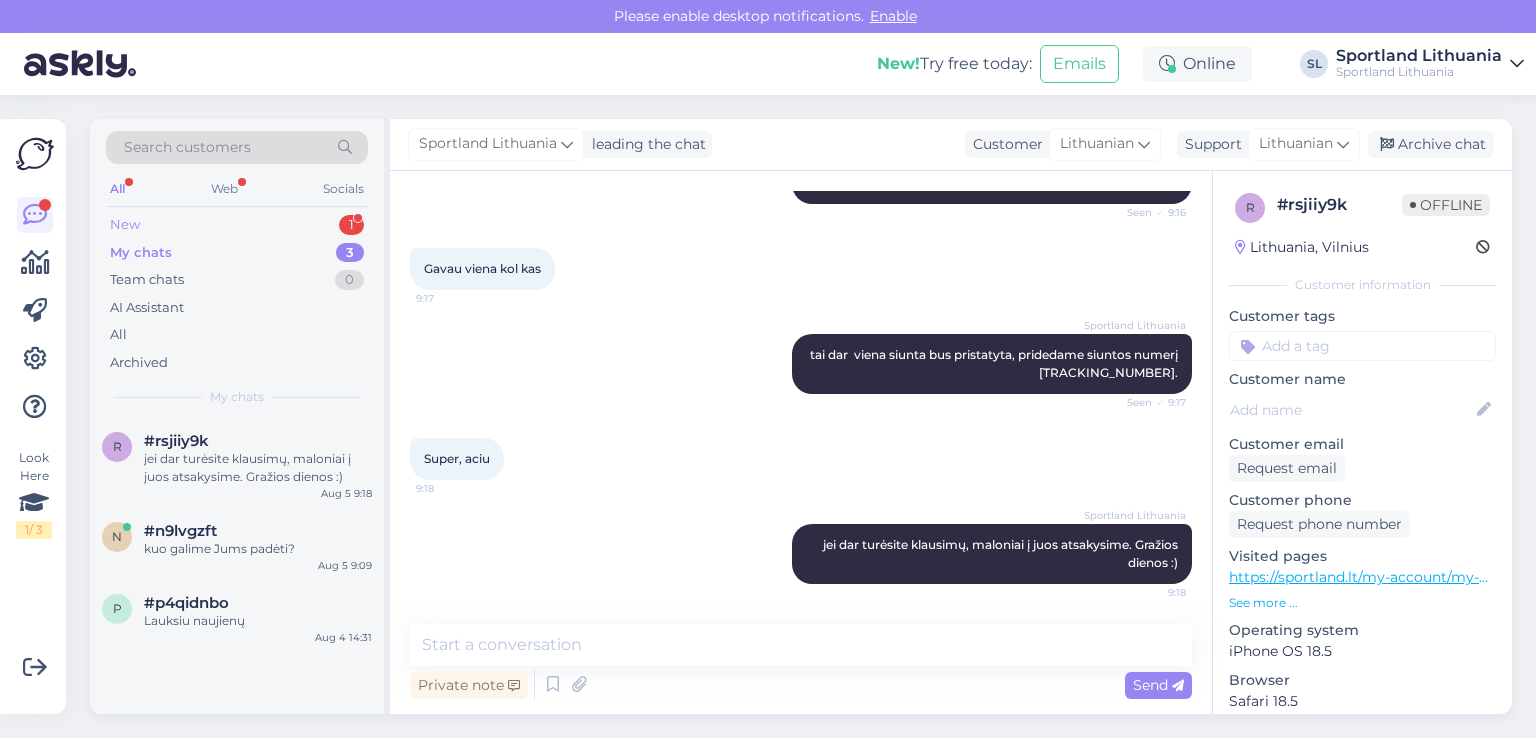 click on "New 1" at bounding box center (237, 225) 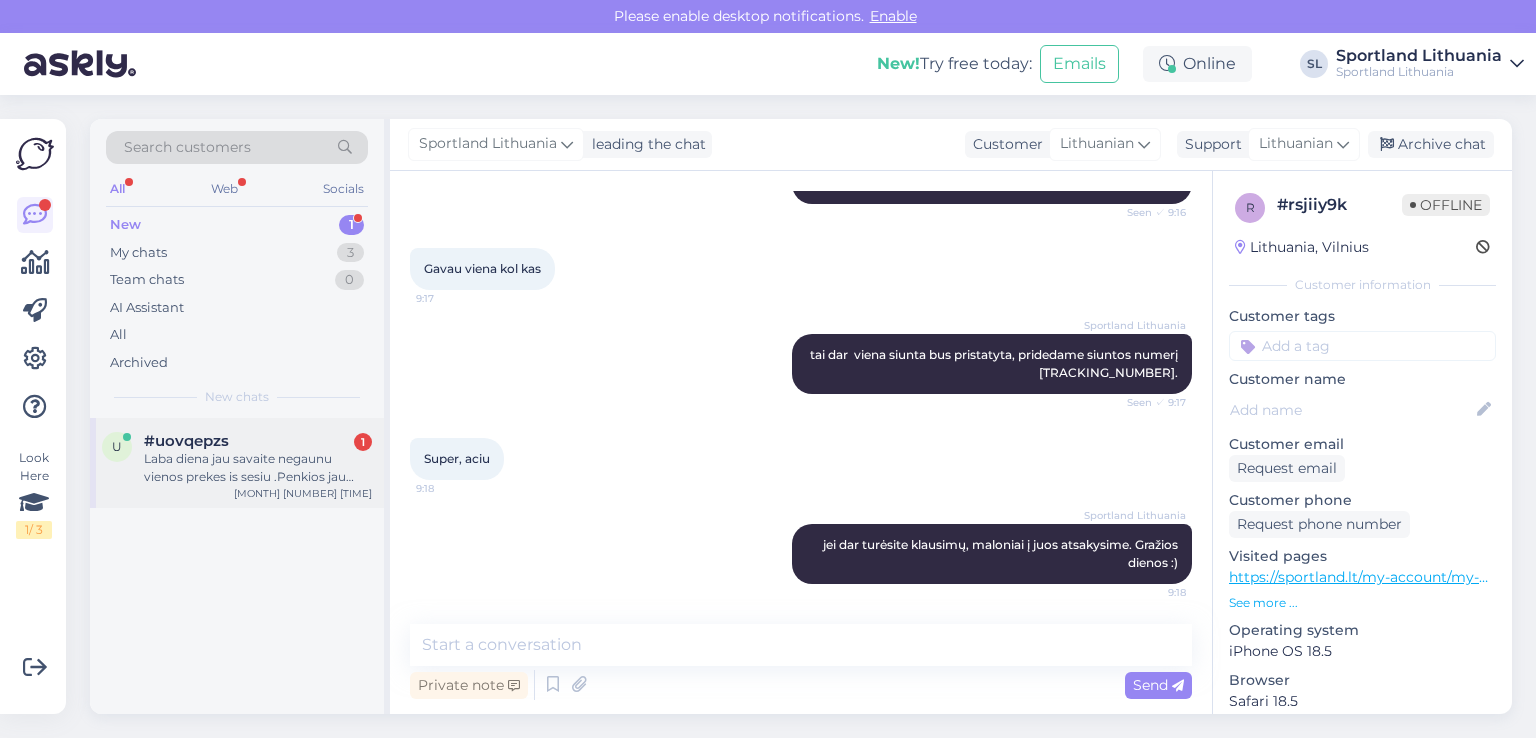 click on "#uovqepzs" at bounding box center [186, 441] 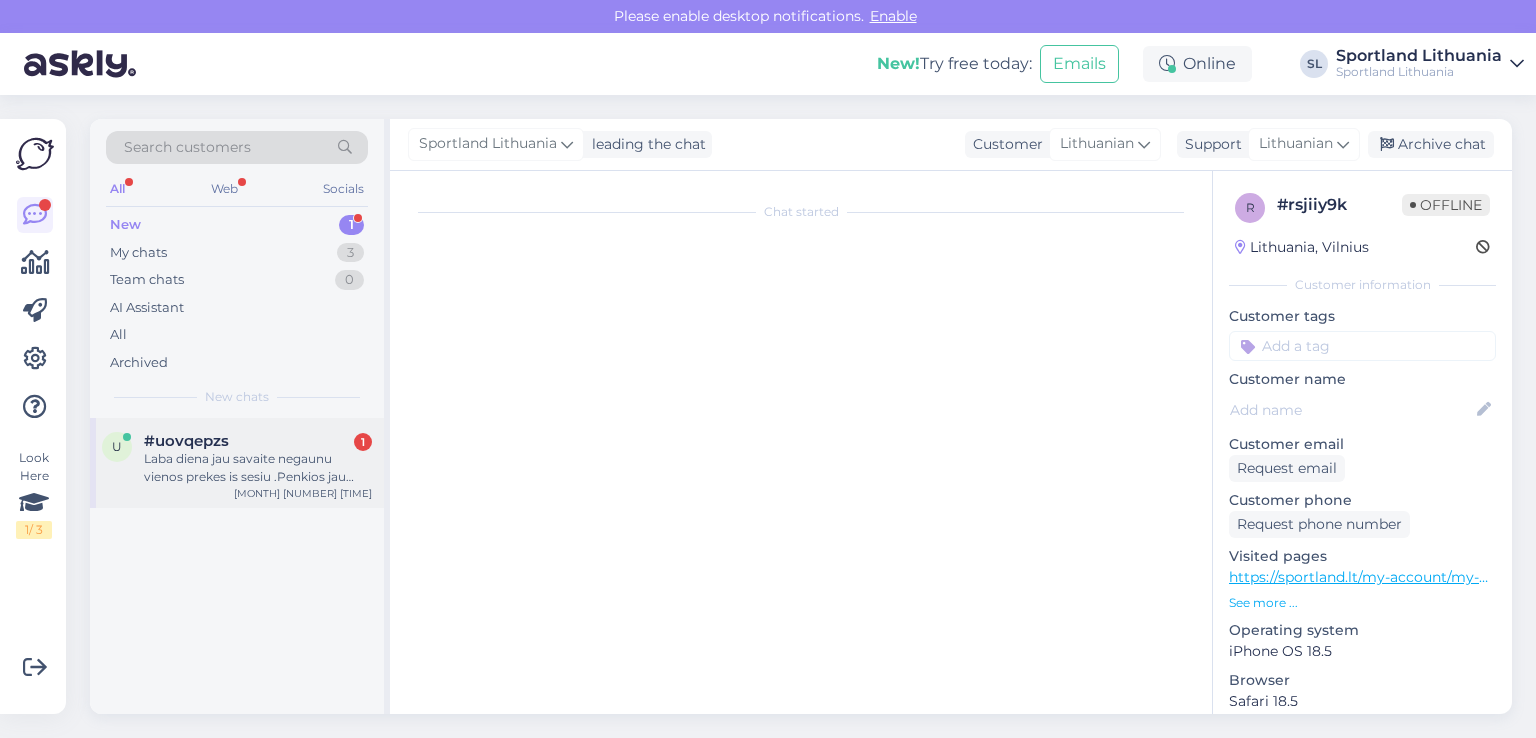 scroll, scrollTop: 0, scrollLeft: 0, axis: both 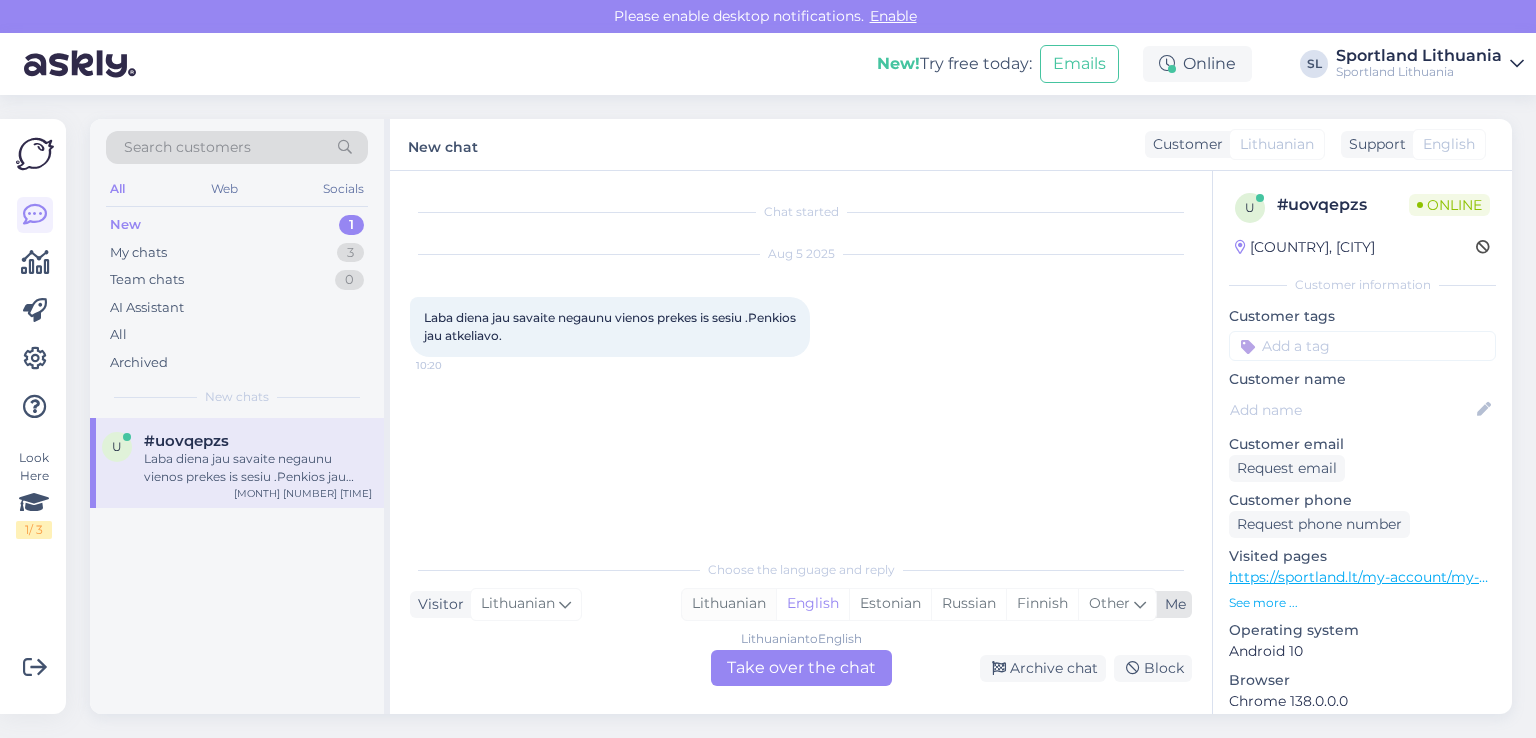 drag, startPoint x: 752, startPoint y: 605, endPoint x: 744, endPoint y: 617, distance: 14.422205 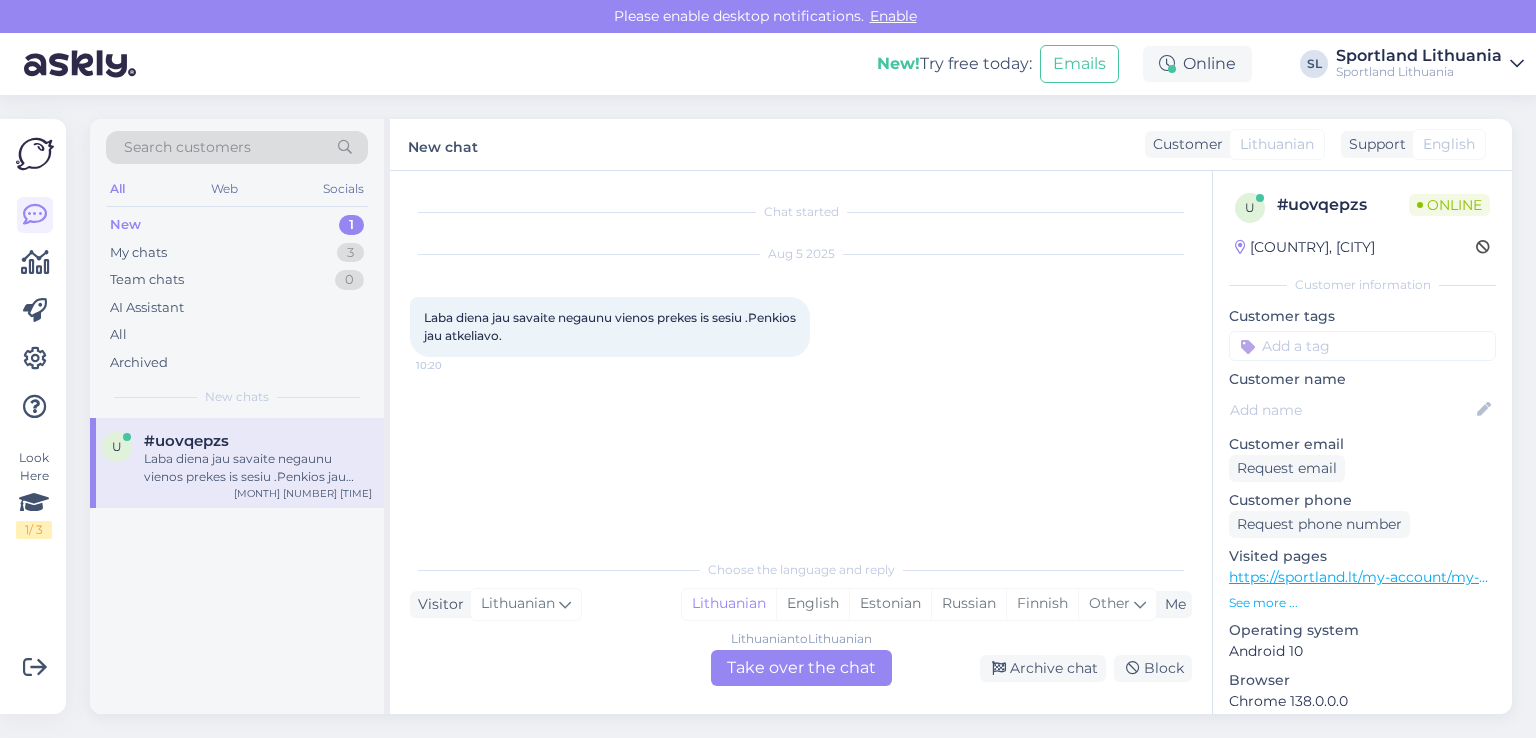 click on "Lithuanian  to  Lithuanian Take over the chat" at bounding box center (801, 668) 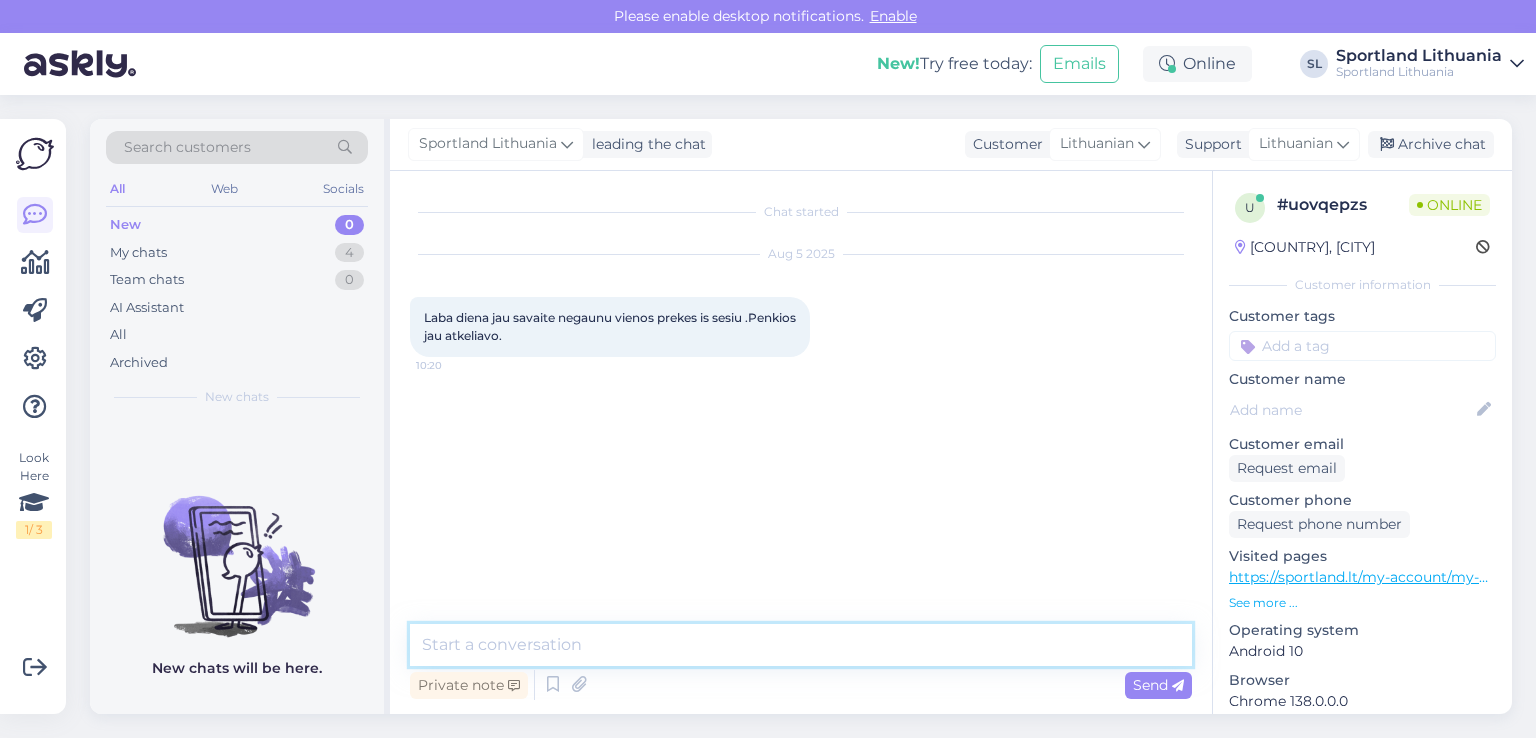 click at bounding box center [801, 645] 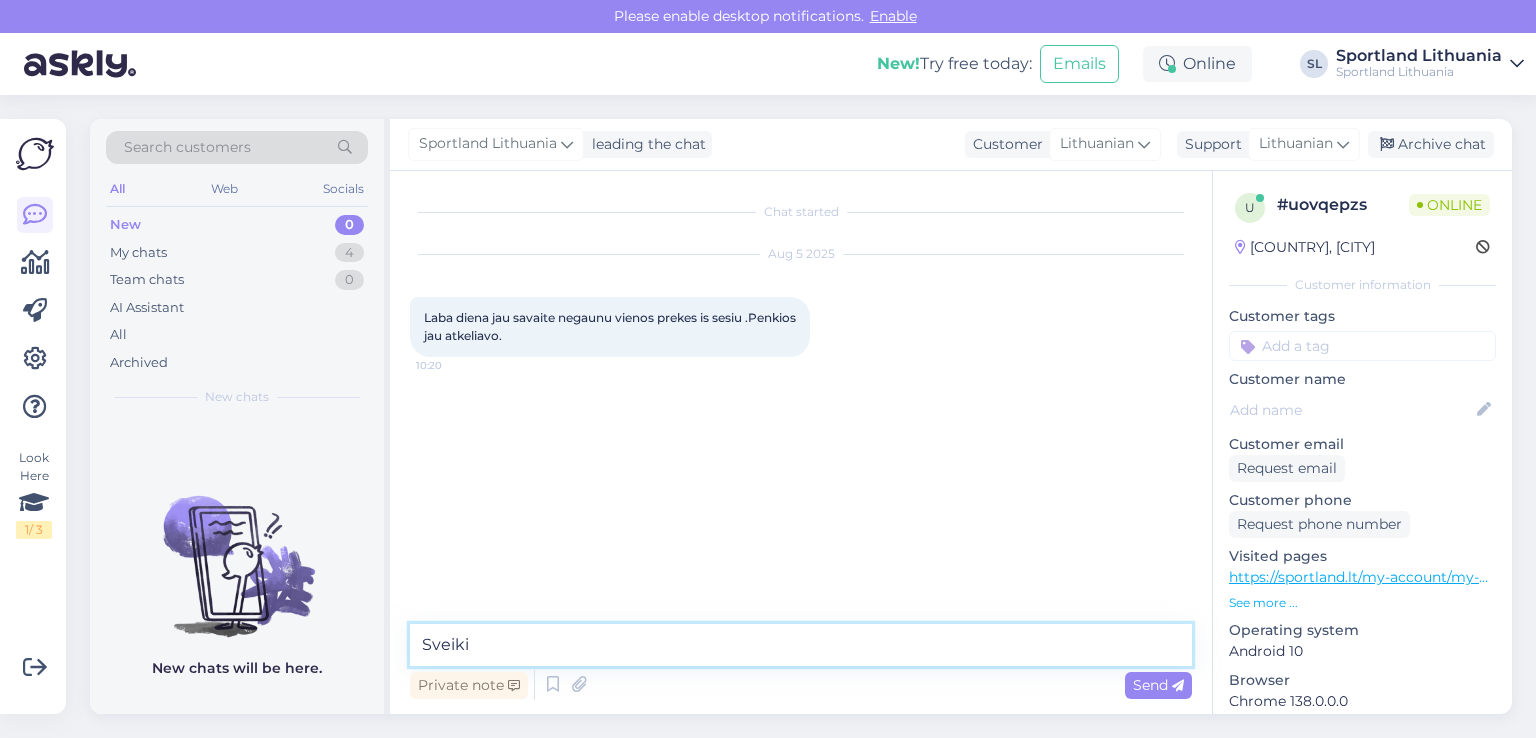 type on "Sveiki" 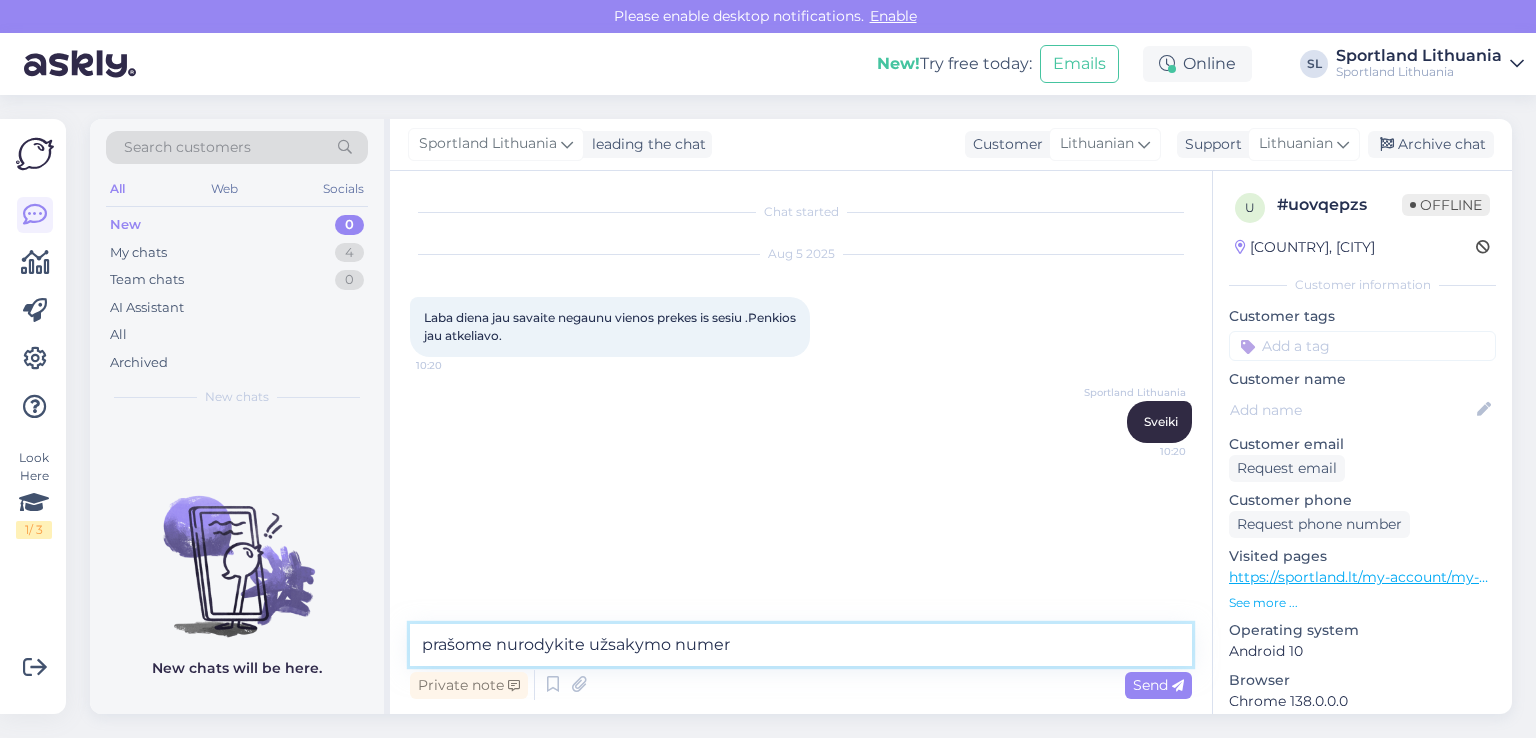 type on "prašome nurodykite užsakymo numerį" 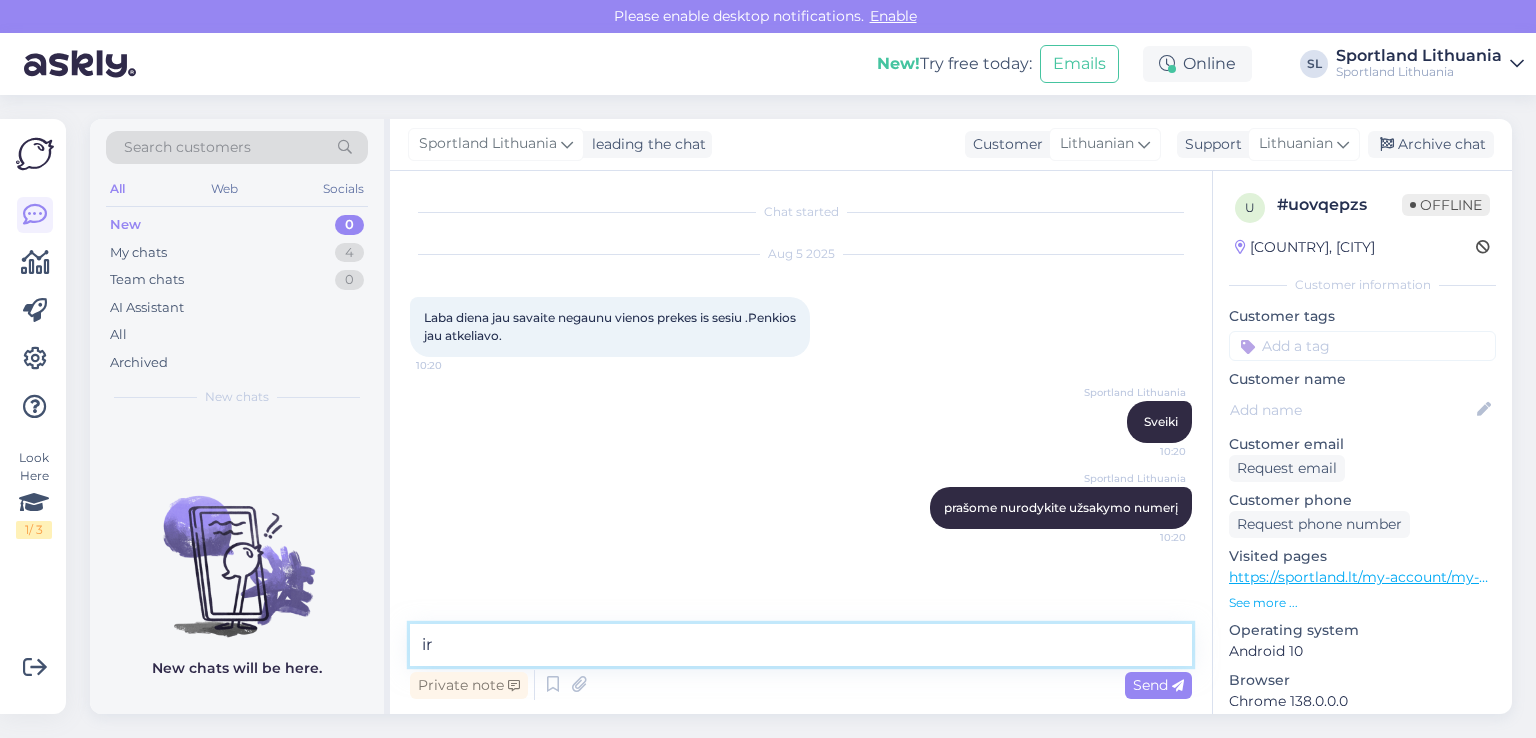 type on "i" 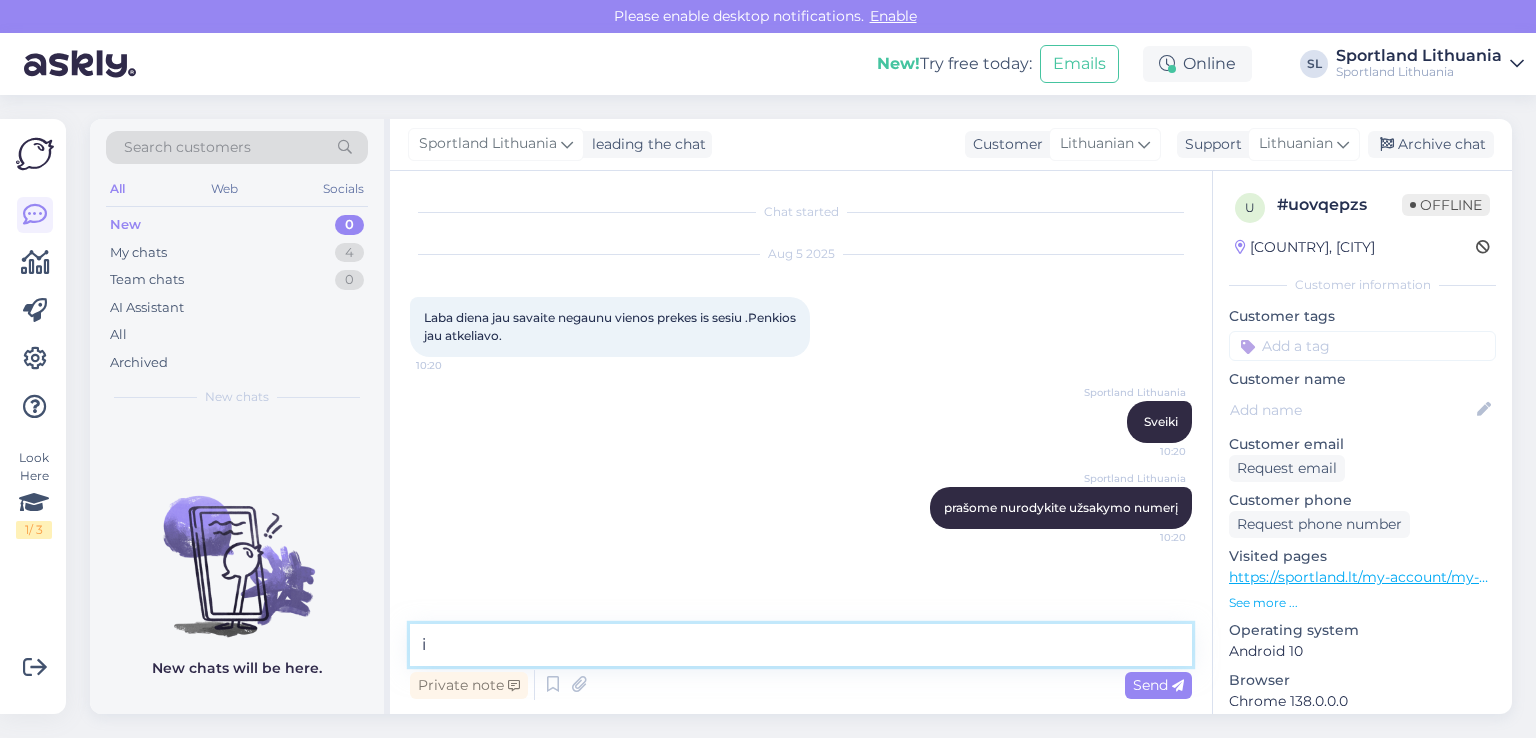 type 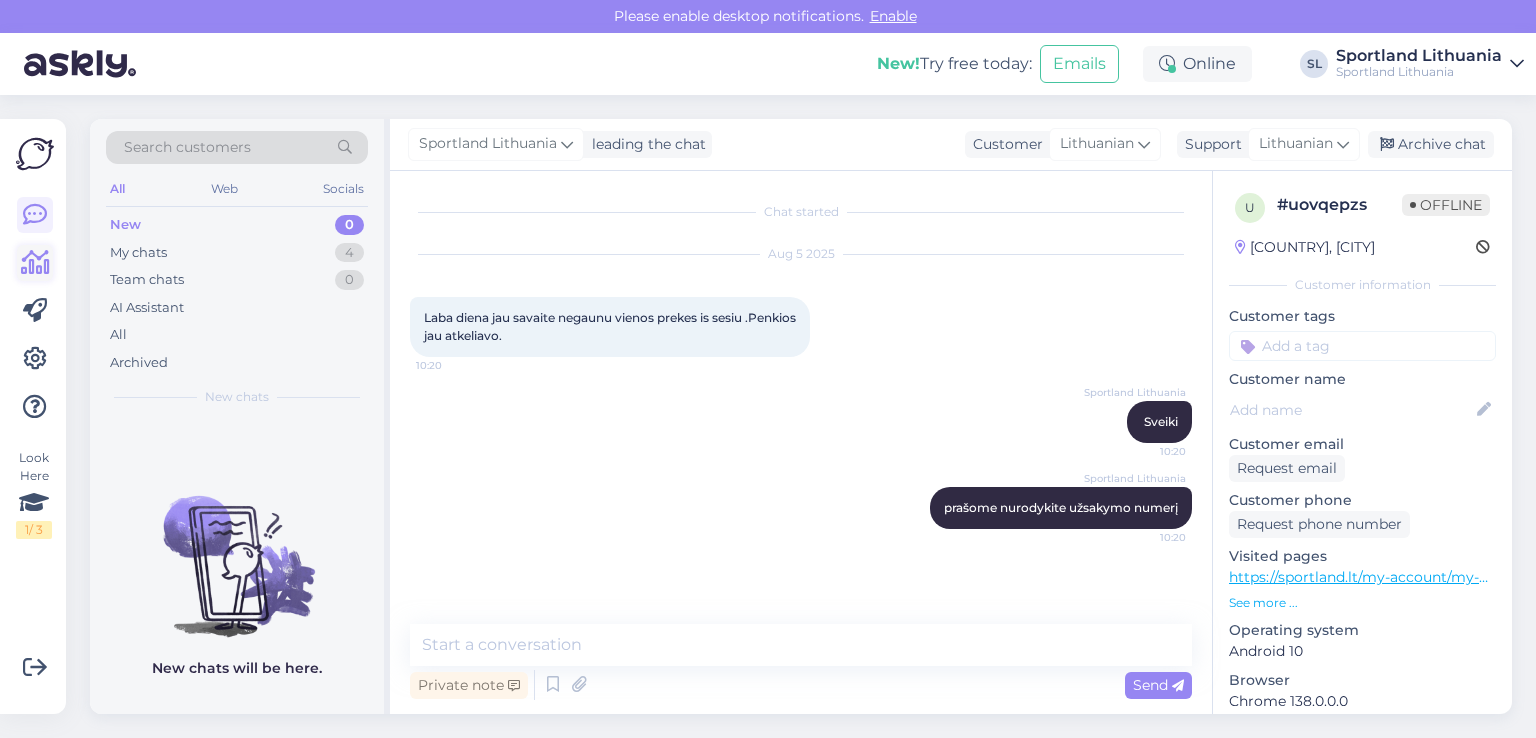 click at bounding box center [35, 263] 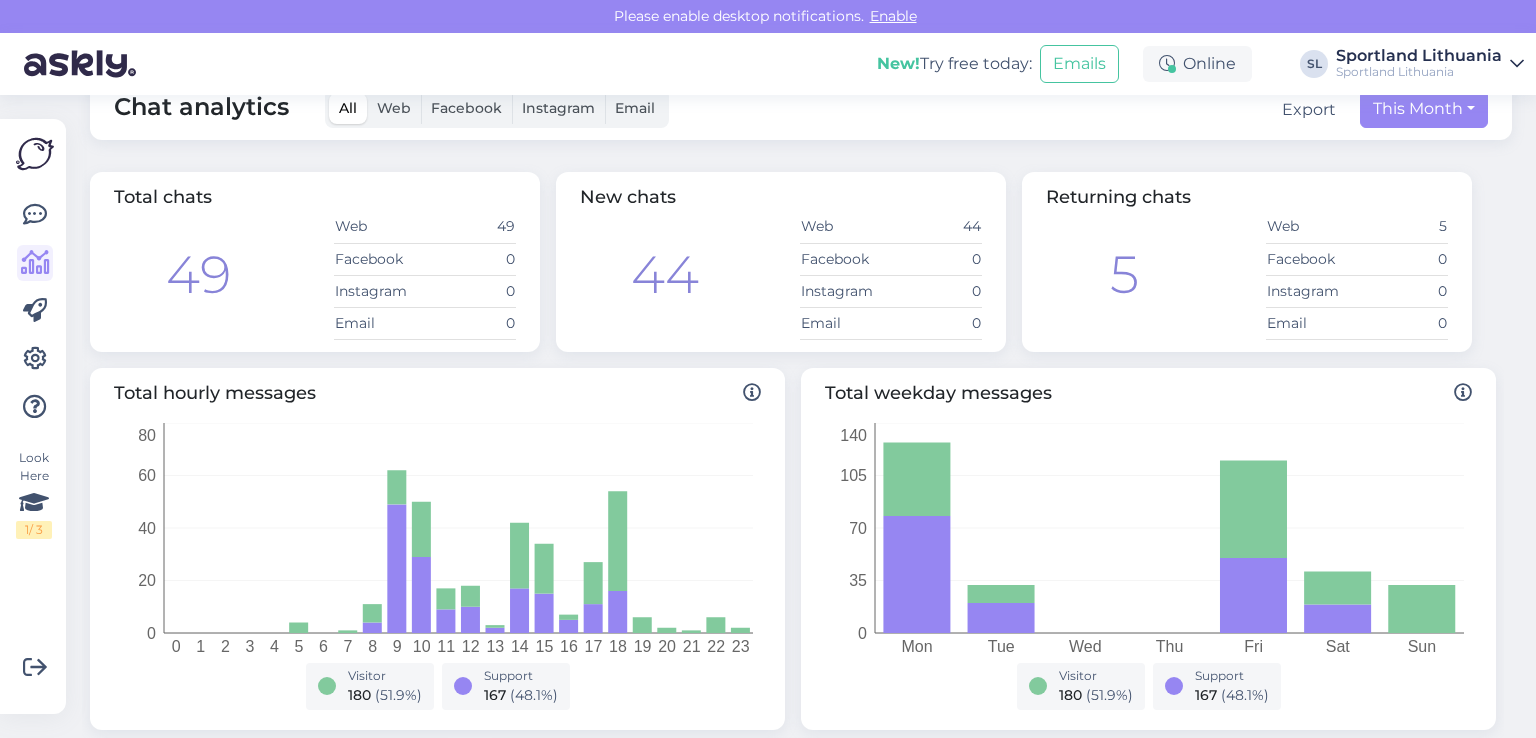 scroll, scrollTop: 0, scrollLeft: 0, axis: both 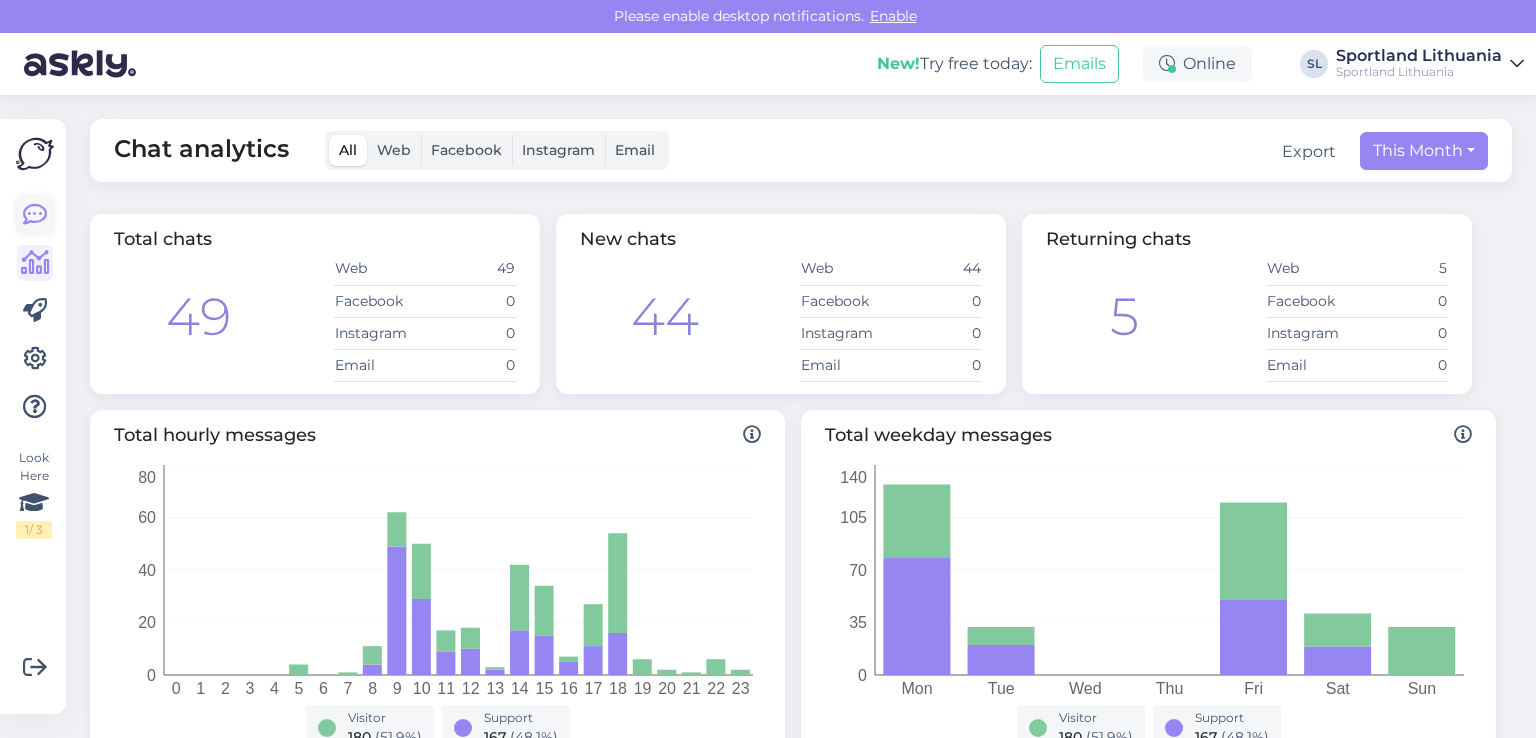 click on "Look Here 1  / 3" at bounding box center [35, 416] 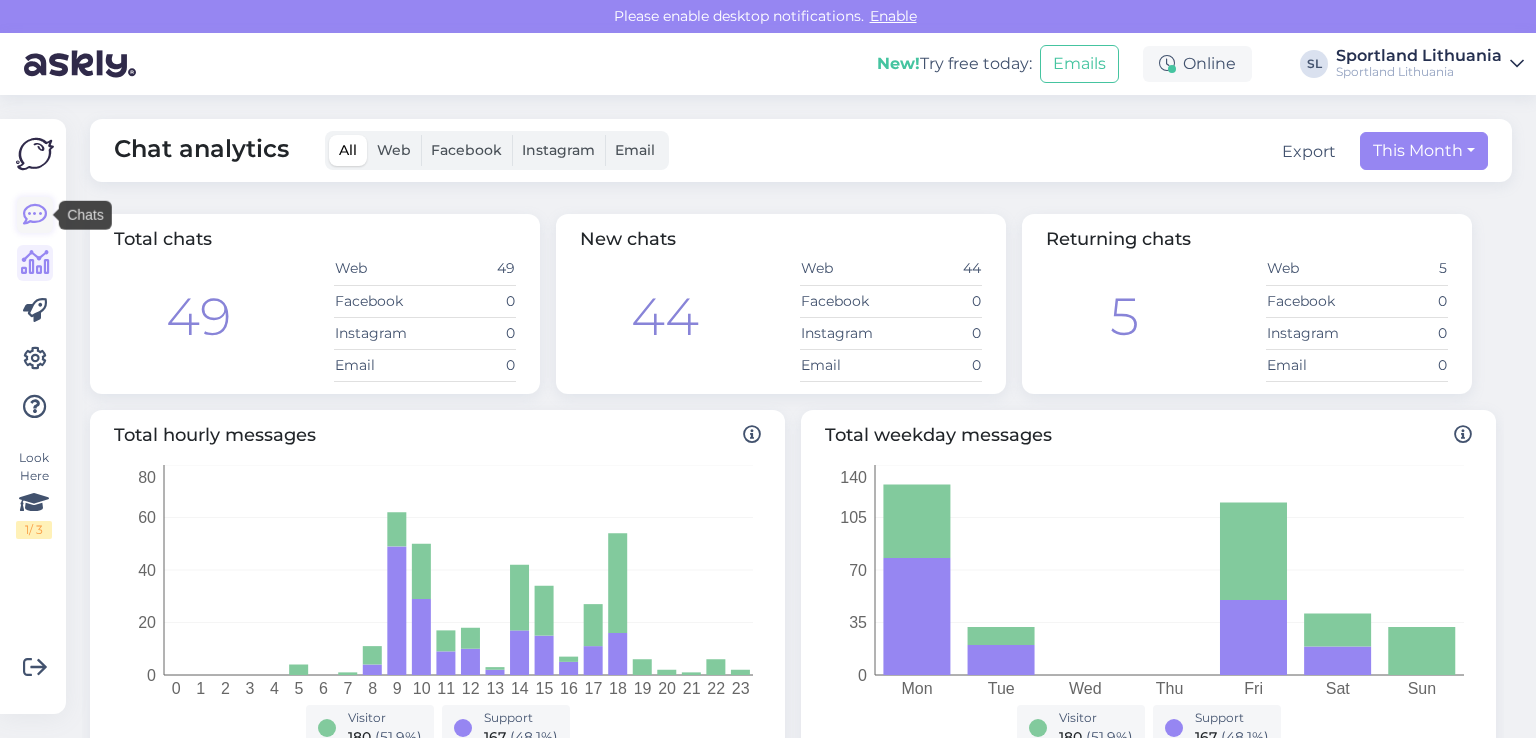 click at bounding box center (35, 215) 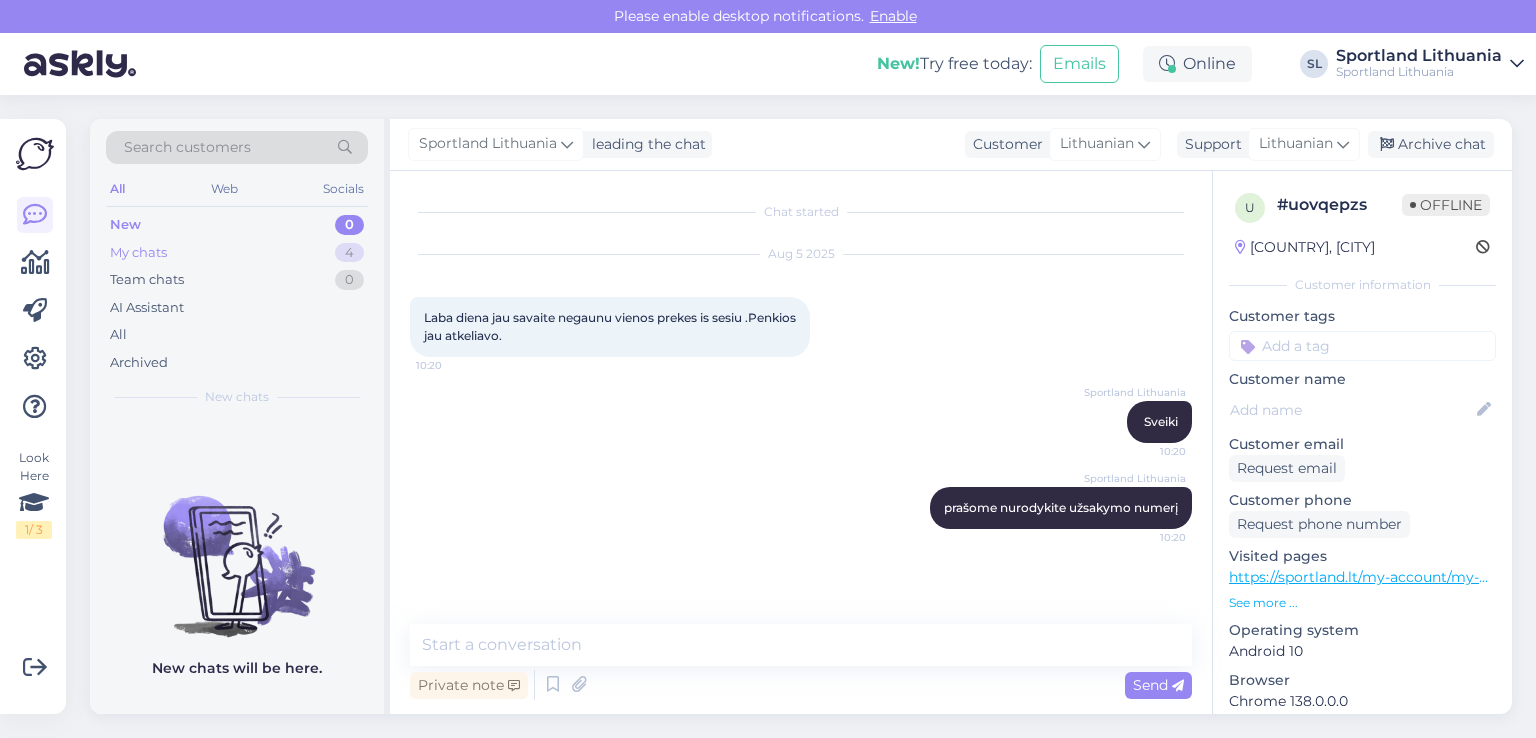 click on "My chats 4" at bounding box center [237, 253] 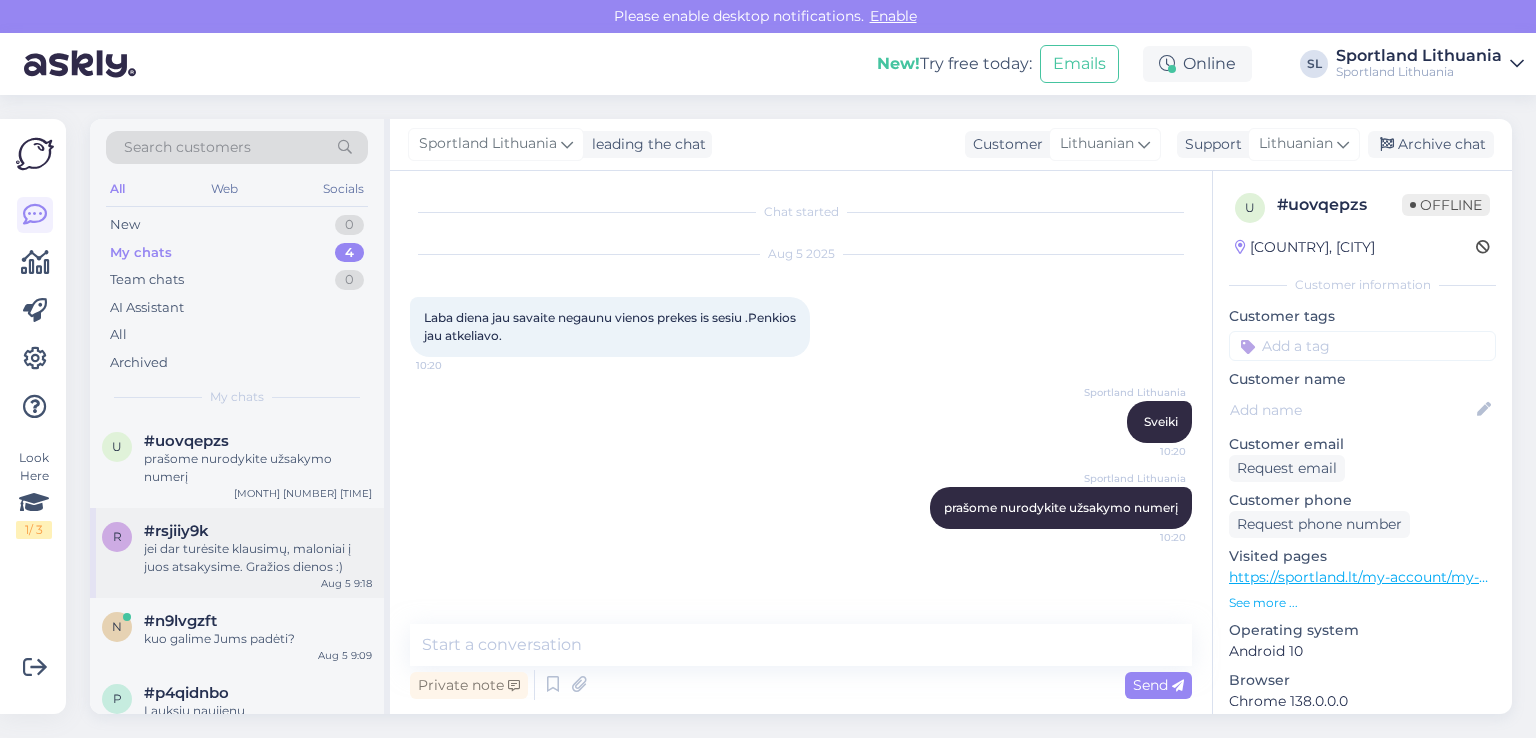 scroll, scrollTop: 28, scrollLeft: 0, axis: vertical 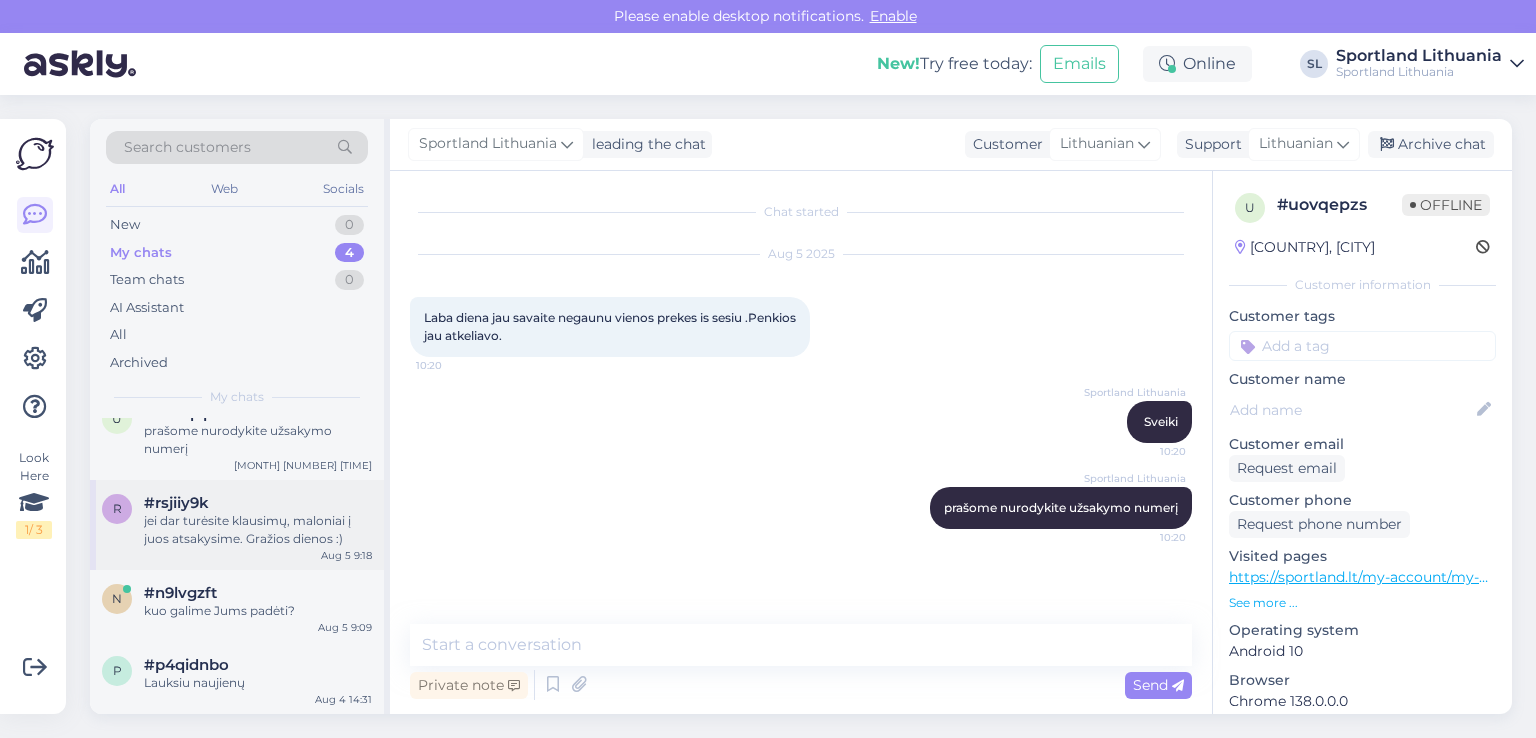 click on "jei dar turėsite klausimų, maloniai į juos atsakysime. Gražios dienos :)" at bounding box center [258, 530] 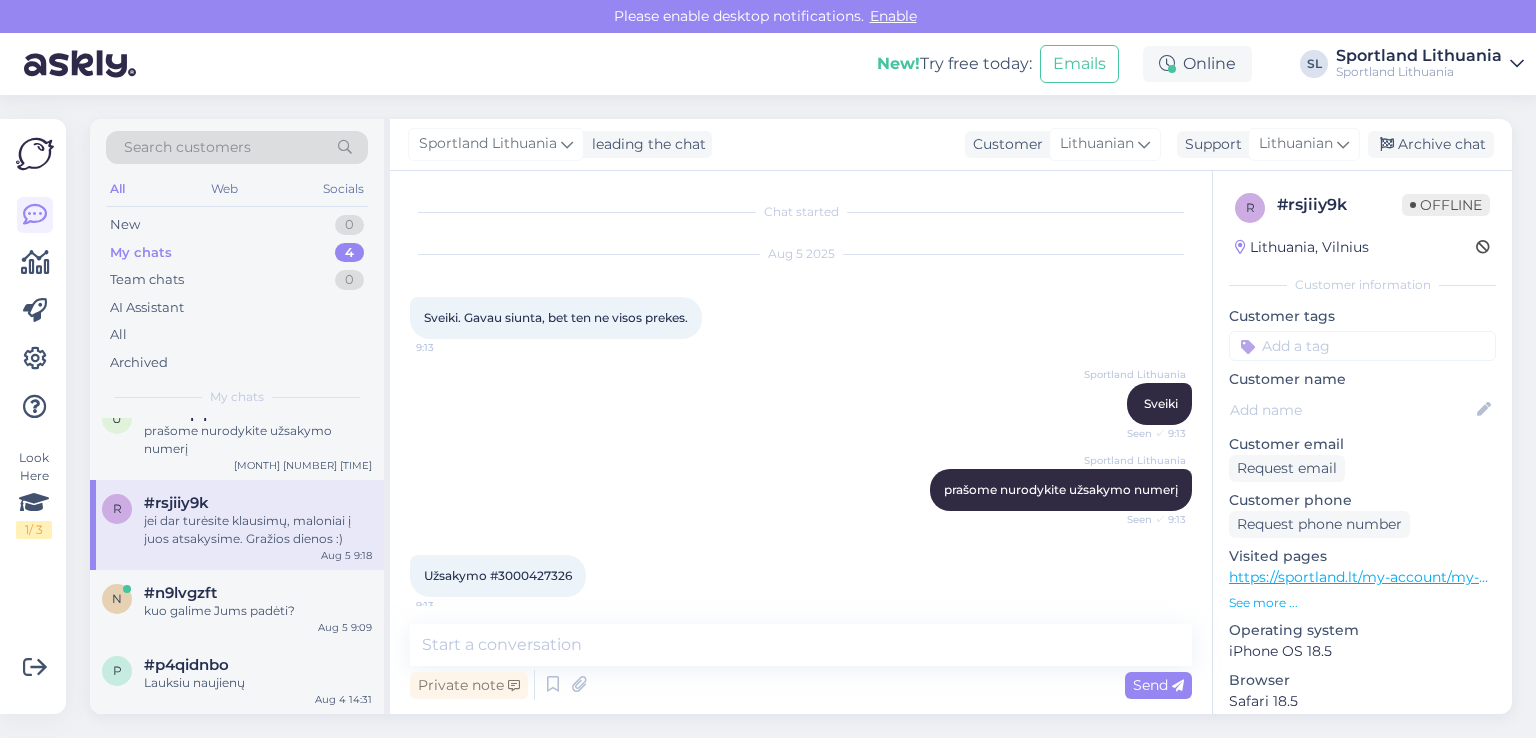 scroll, scrollTop: 656, scrollLeft: 0, axis: vertical 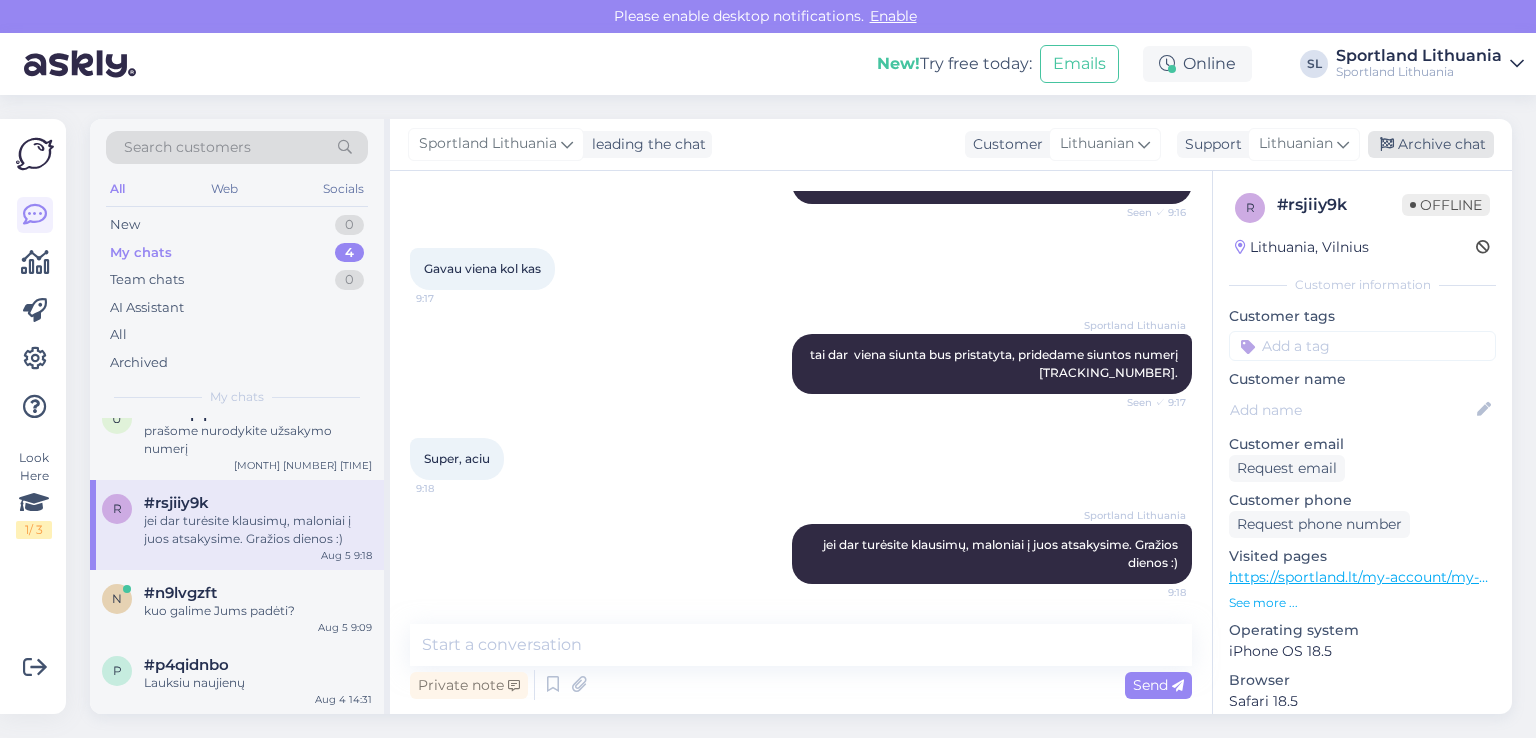 click on "Archive chat" at bounding box center (1431, 144) 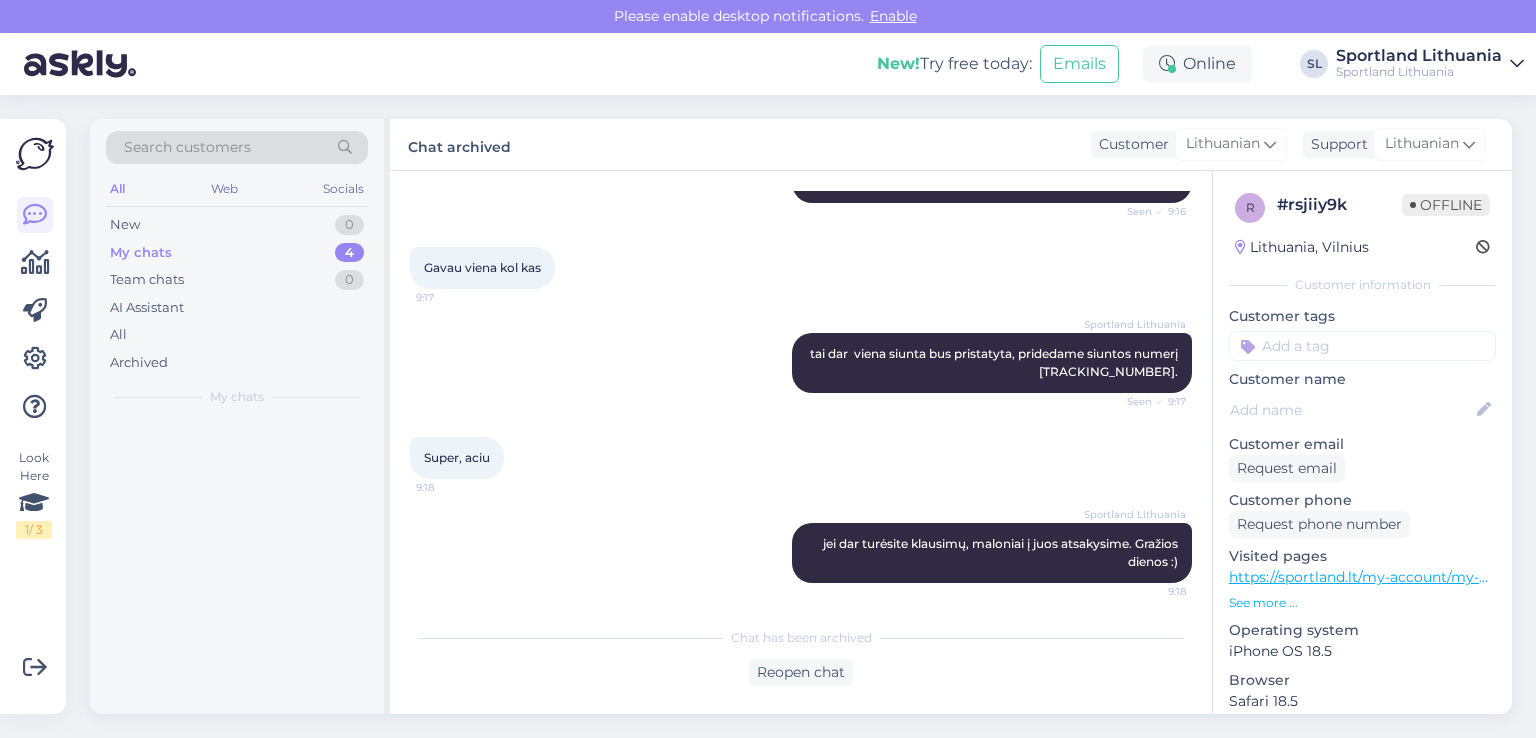 scroll, scrollTop: 0, scrollLeft: 0, axis: both 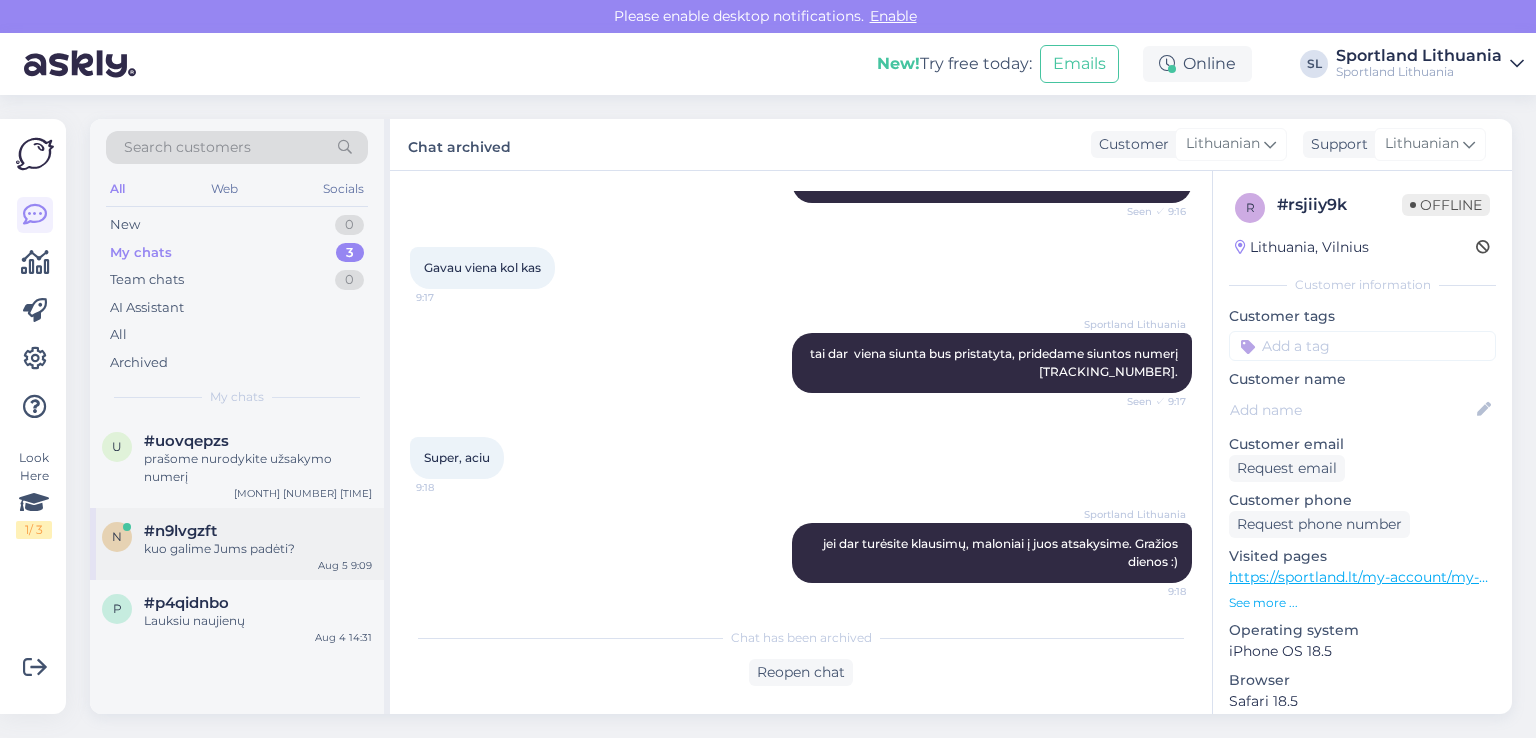 click on "kuo galime Jums padėti?" at bounding box center (258, 549) 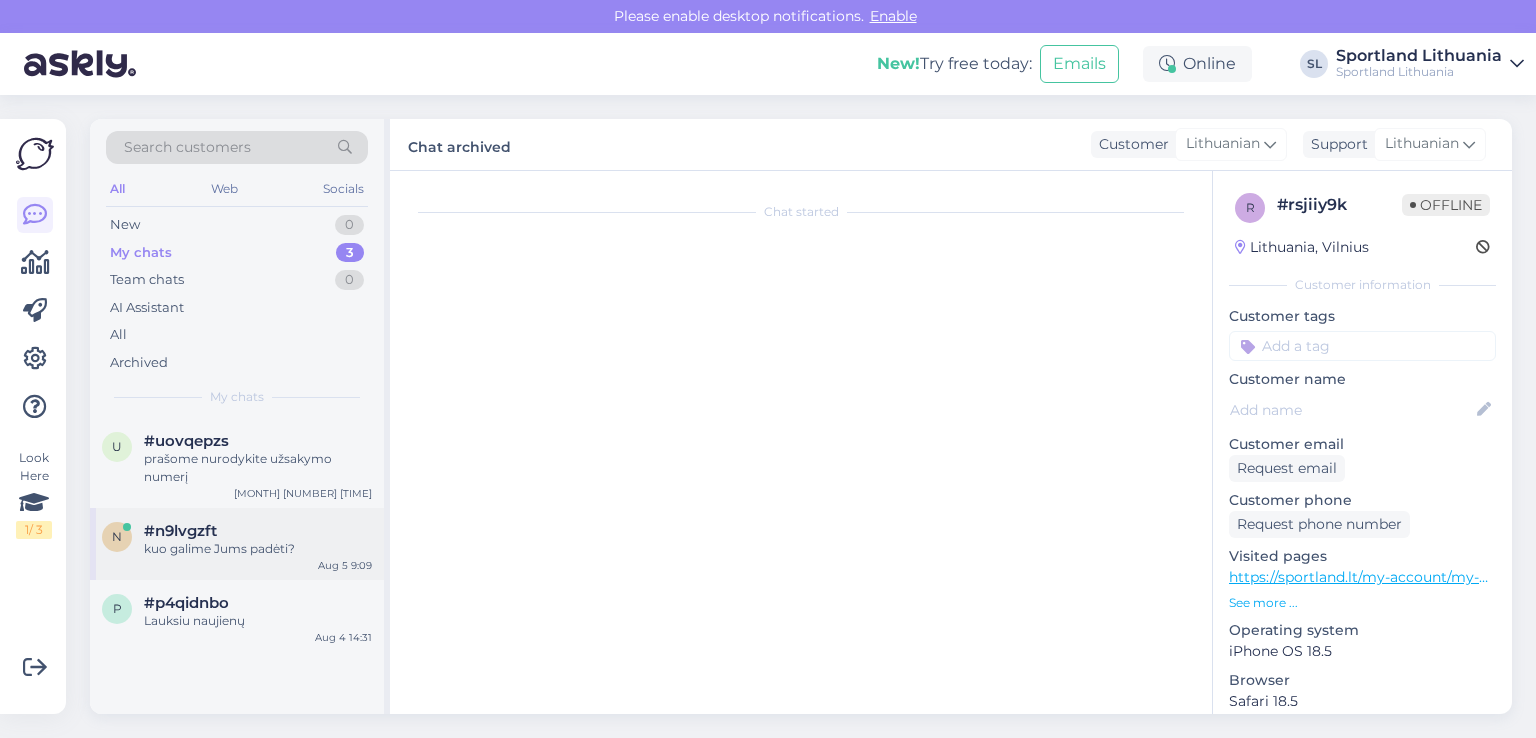 scroll, scrollTop: 0, scrollLeft: 0, axis: both 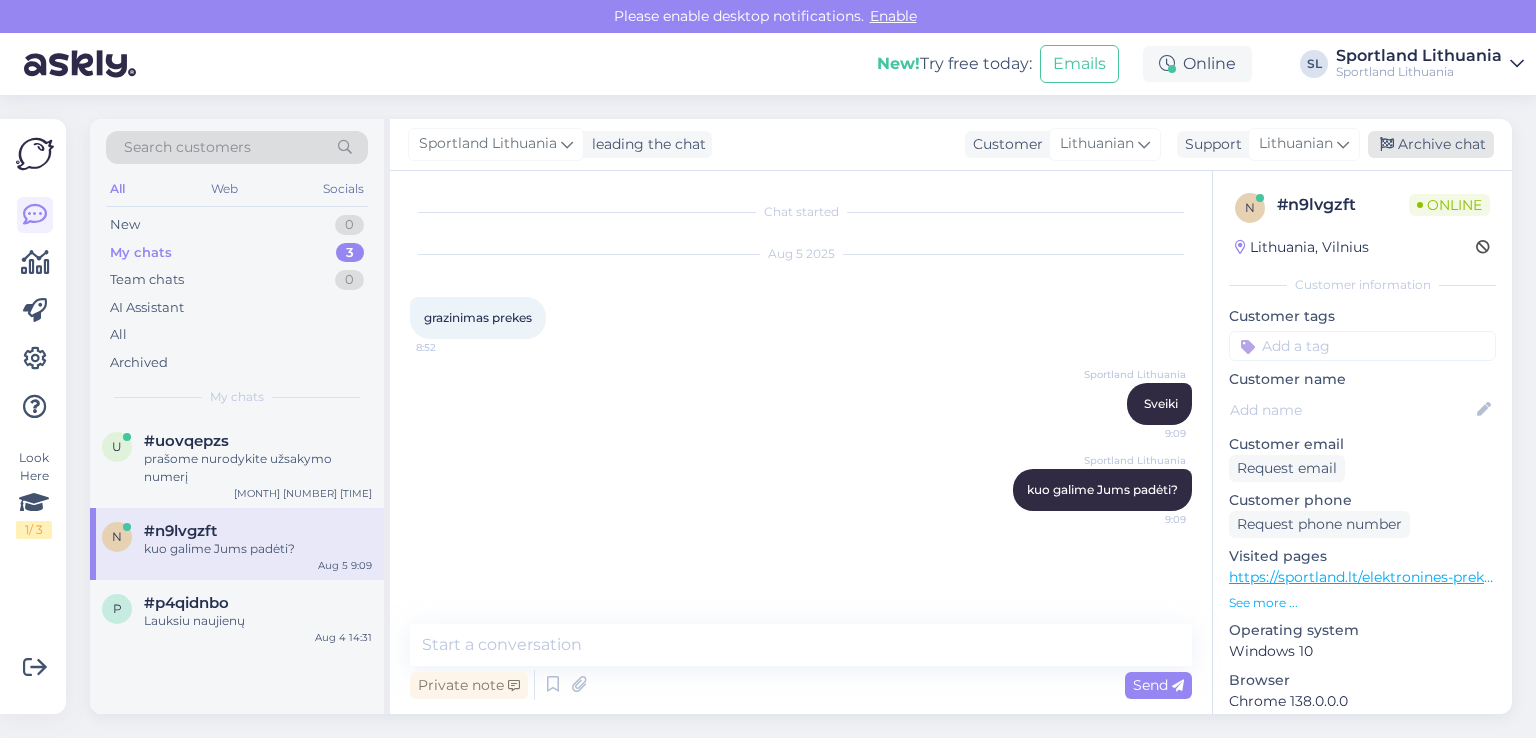 click on "Archive chat" at bounding box center [1431, 144] 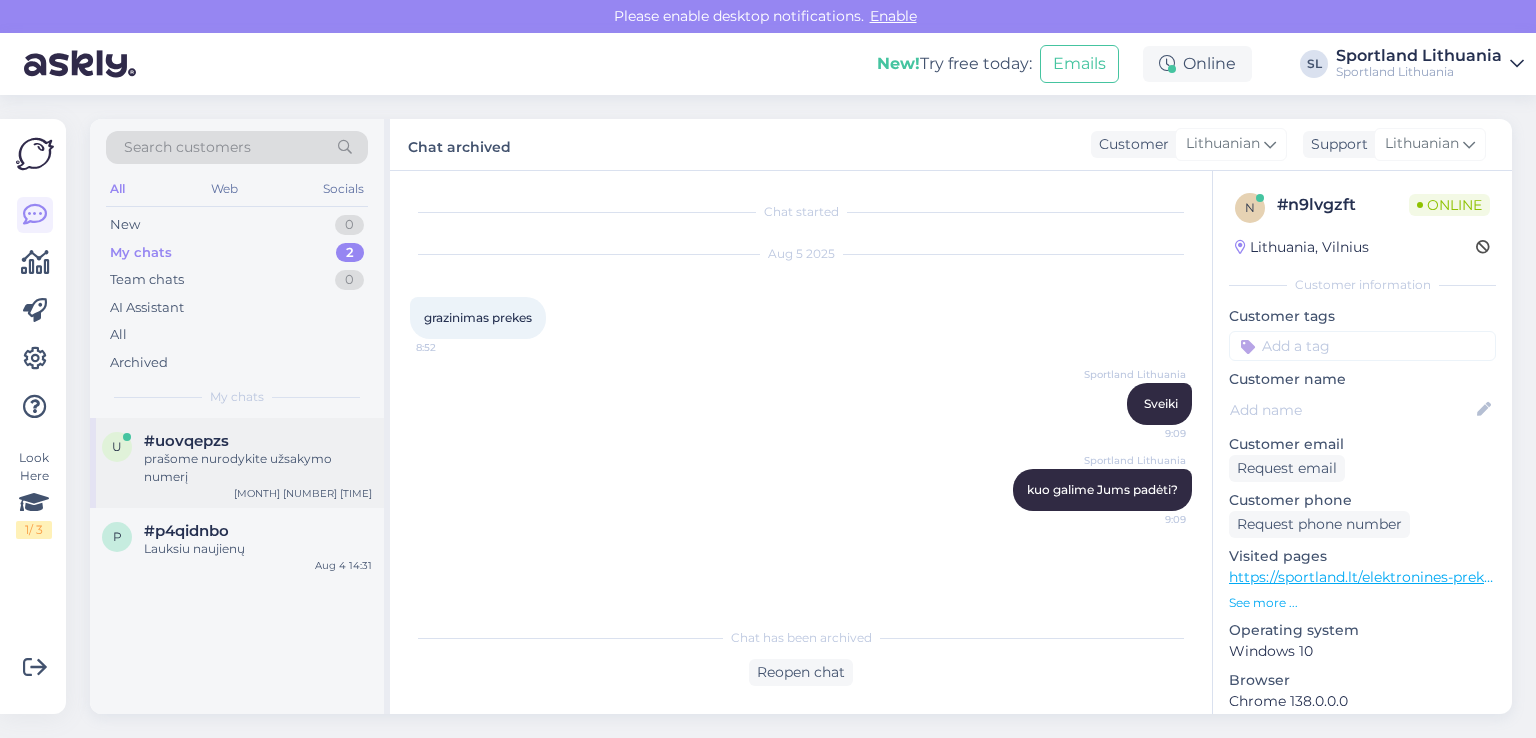 click on "u #uovqepzs prašome nurodykite užsakymo numerį Aug 5 10:20" at bounding box center (237, 463) 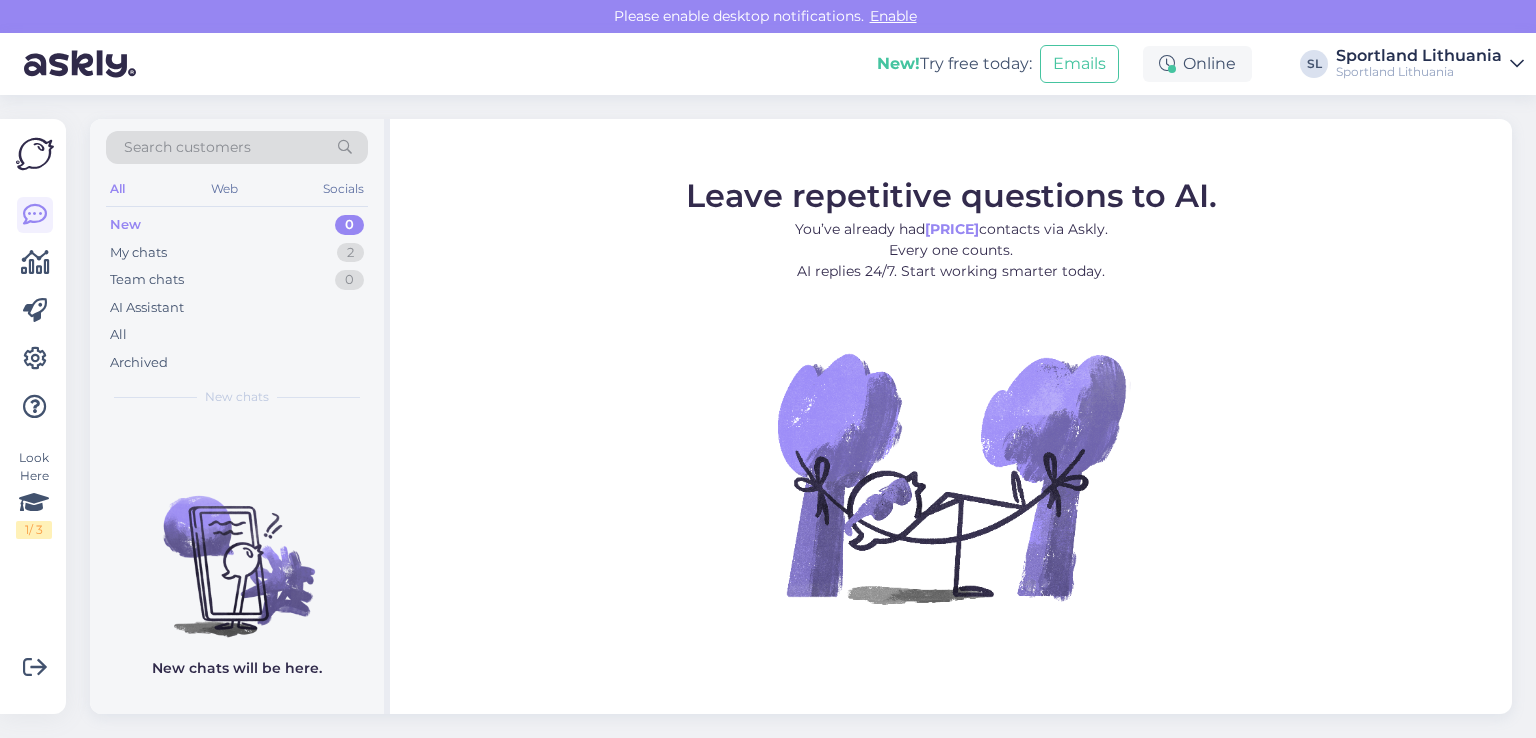scroll, scrollTop: 0, scrollLeft: 0, axis: both 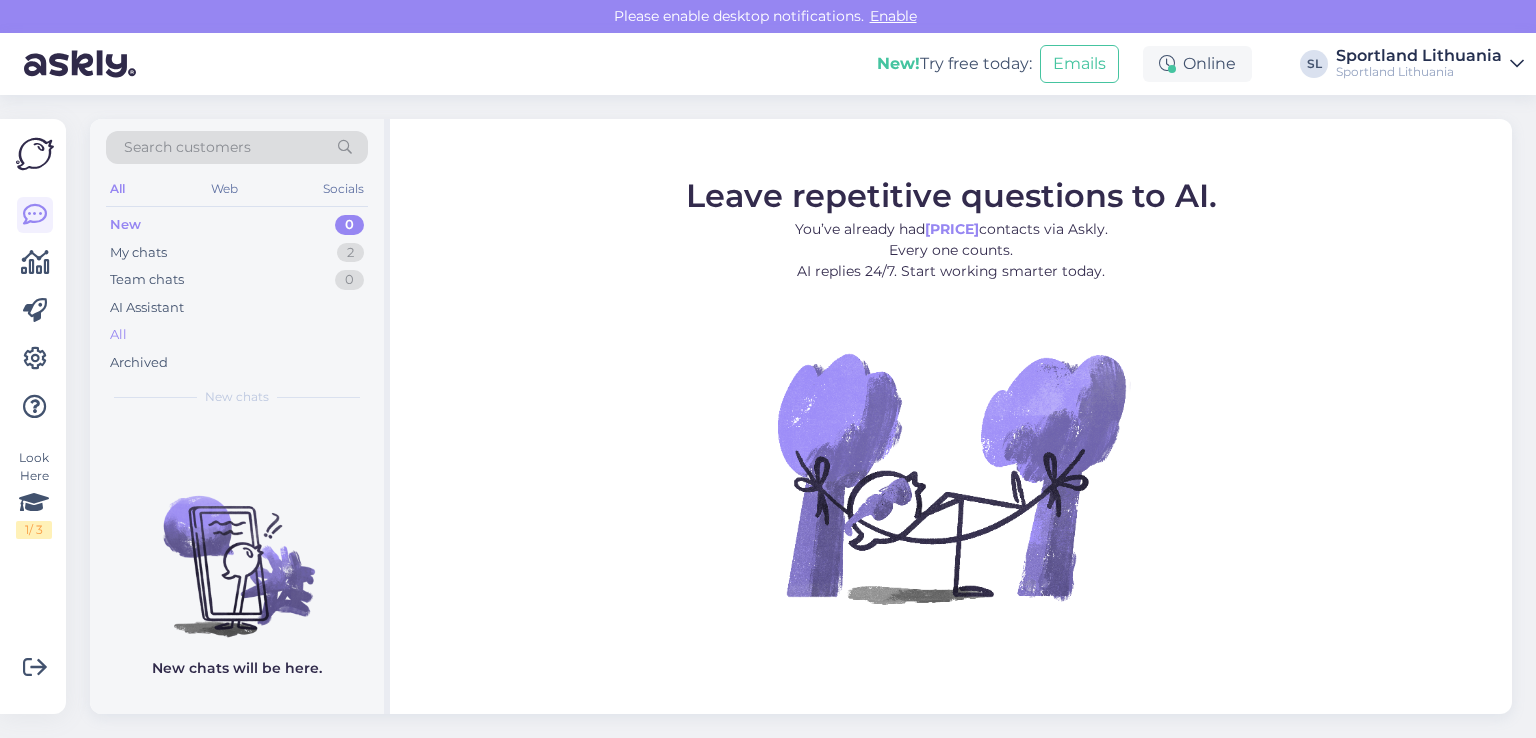 click on "All" at bounding box center (237, 335) 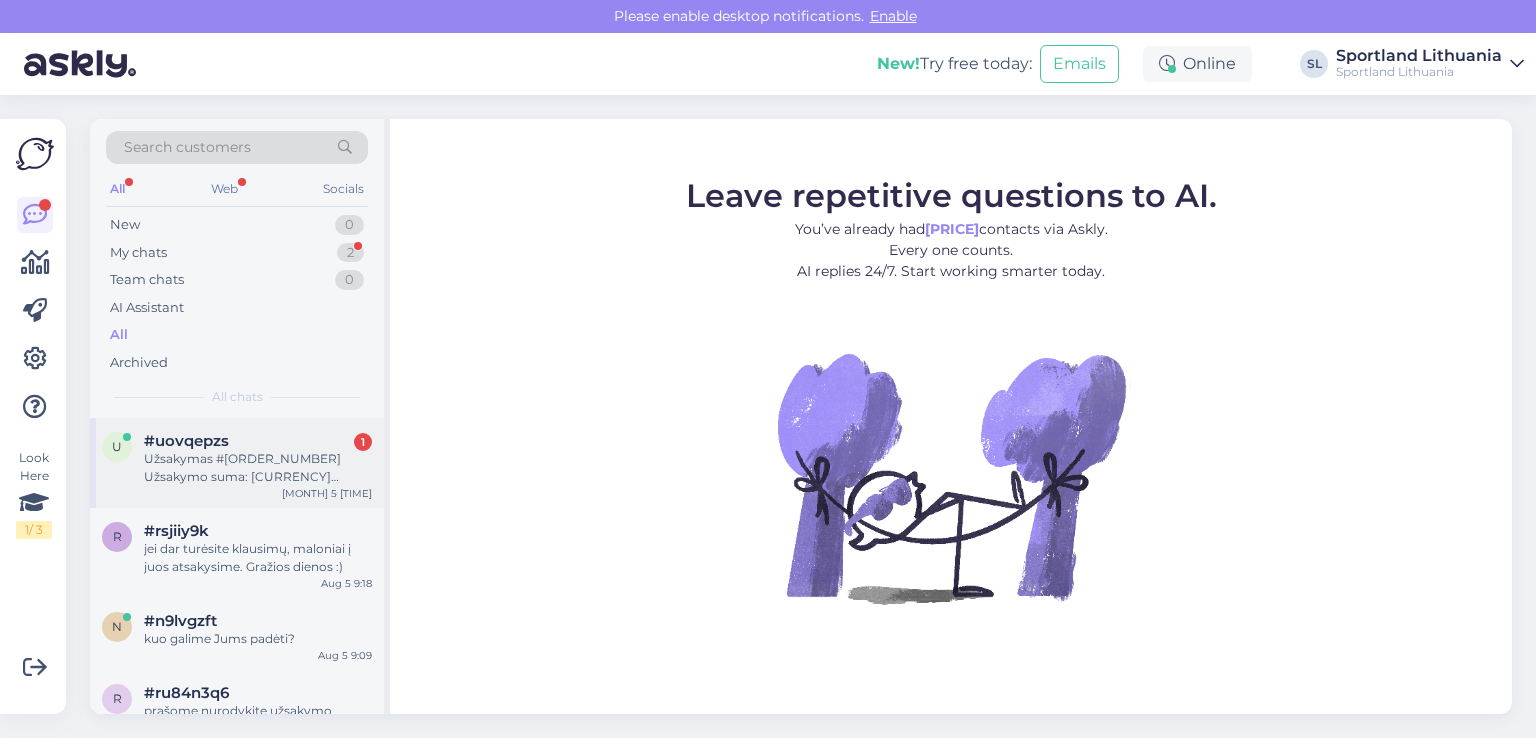 click on "Užsakymas #[ORDER_NUMBER]
Užsakymo suma: [CURRENCY][PRICE]
[MONTH] 26
[YEAR]
NORTH BEND WOMEN'S EASTERLIN SWEATPANTS
NORTH BEND WOMEN'S EASTERLIN HOODIE
NORTH BEND HALDEN M XCS WINDBLOCK JACKET" at bounding box center (258, 468) 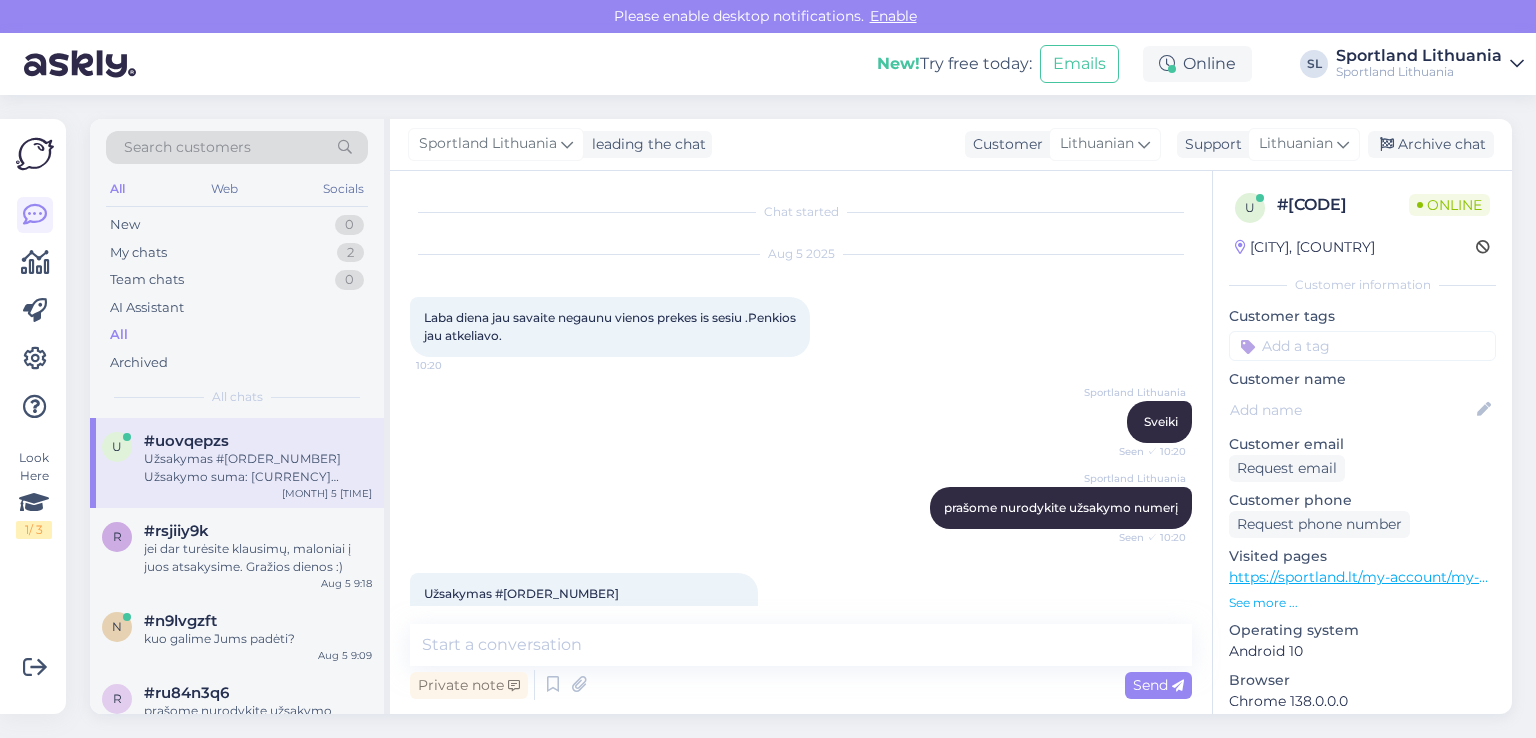 scroll, scrollTop: 140, scrollLeft: 0, axis: vertical 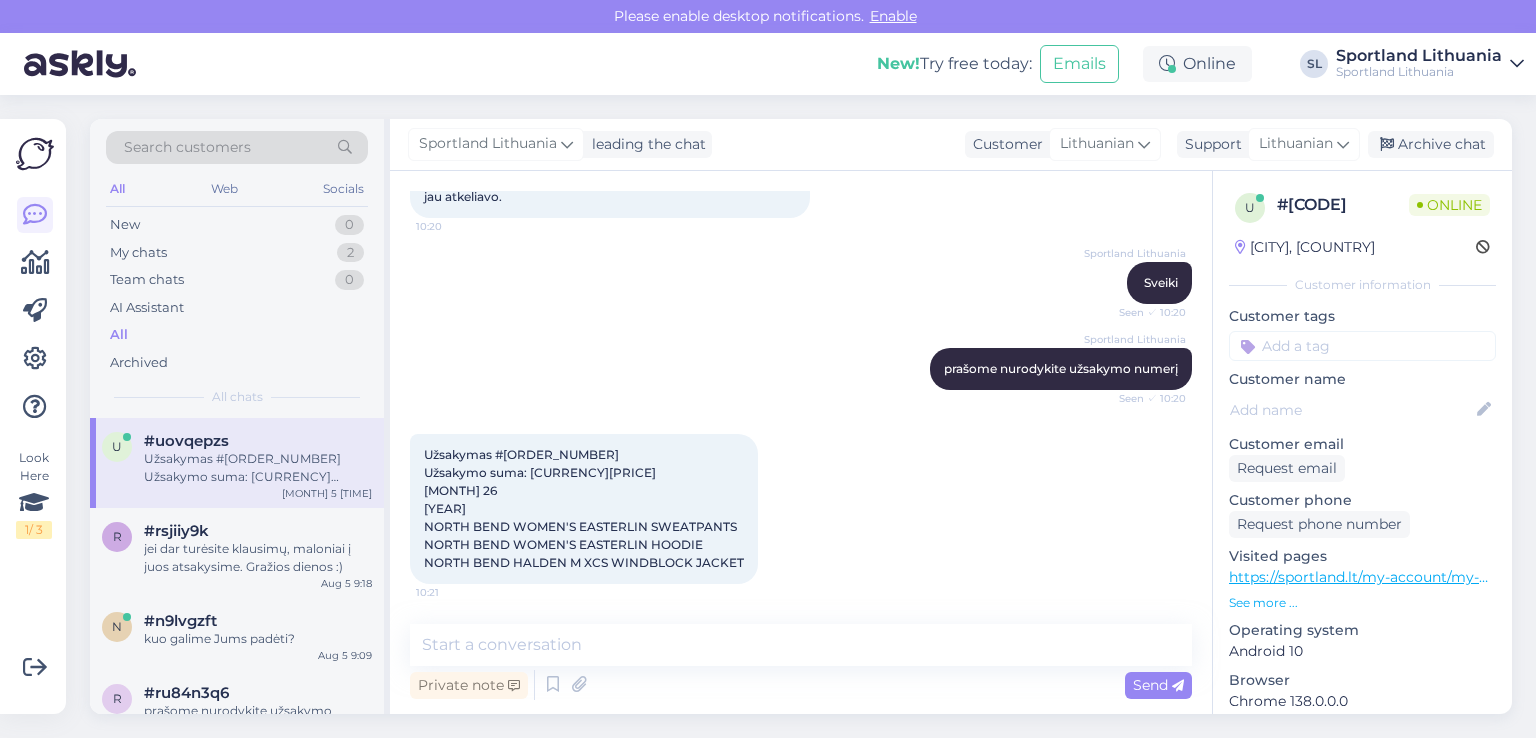 click on "Užsakymas #[ORDER_NUMBER]
Užsakymo suma: [CURRENCY][PRICE]
[MONTH] 26
[YEAR]
NORTH BEND WOMEN'S EASTERLIN SWEATPANTS
NORTH BEND WOMEN'S EASTERLIN HOODIE
NORTH BEND HALDEN M XCS WINDBLOCK JACKET" at bounding box center (584, 508) 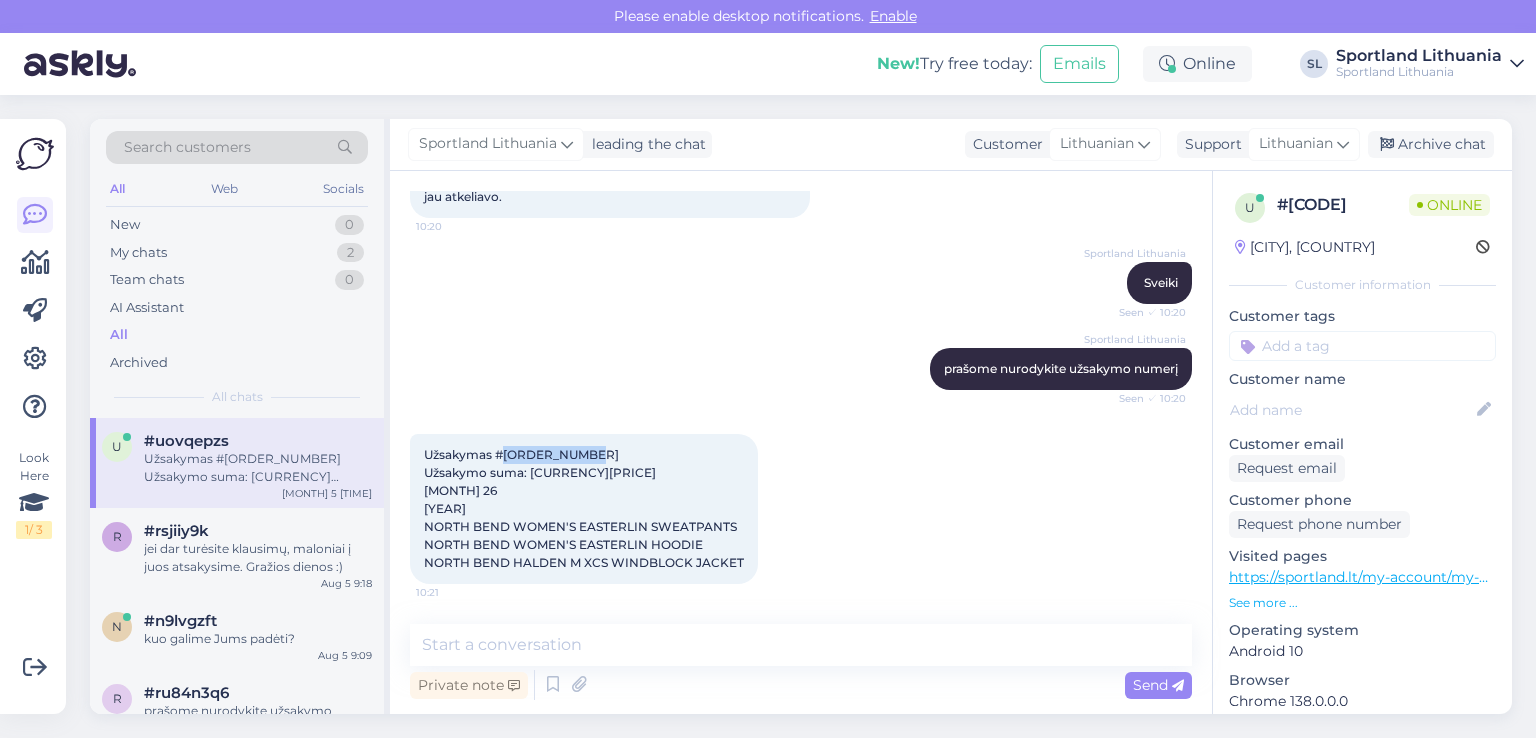 click on "Užsakymas #[ORDER_NUMBER]
Užsakymo suma: [CURRENCY][PRICE]
[MONTH] 26
[YEAR]
NORTH BEND WOMEN'S EASTERLIN SWEATPANTS
NORTH BEND WOMEN'S EASTERLIN HOODIE
NORTH BEND HALDEN M XCS WINDBLOCK JACKET" at bounding box center [584, 508] 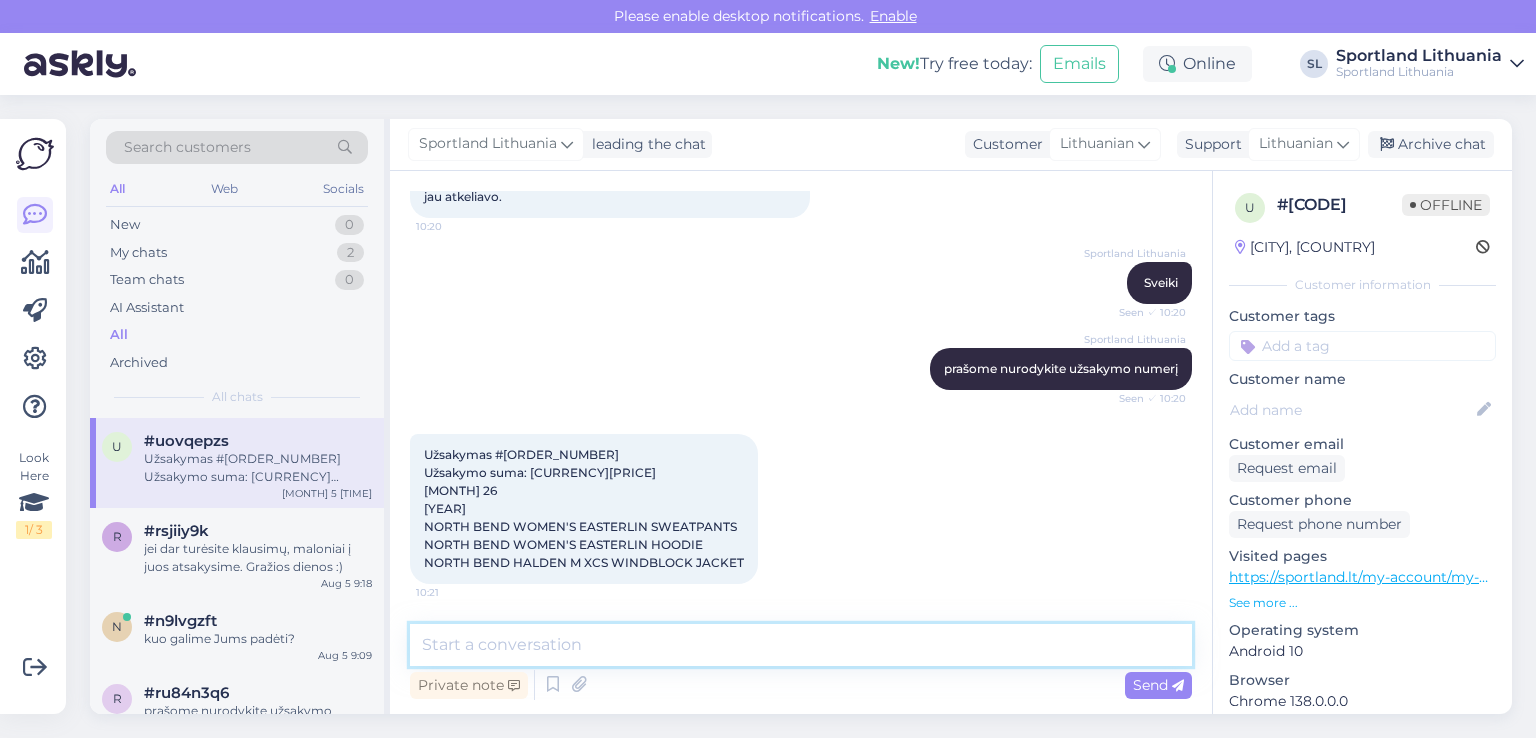 click at bounding box center [801, 645] 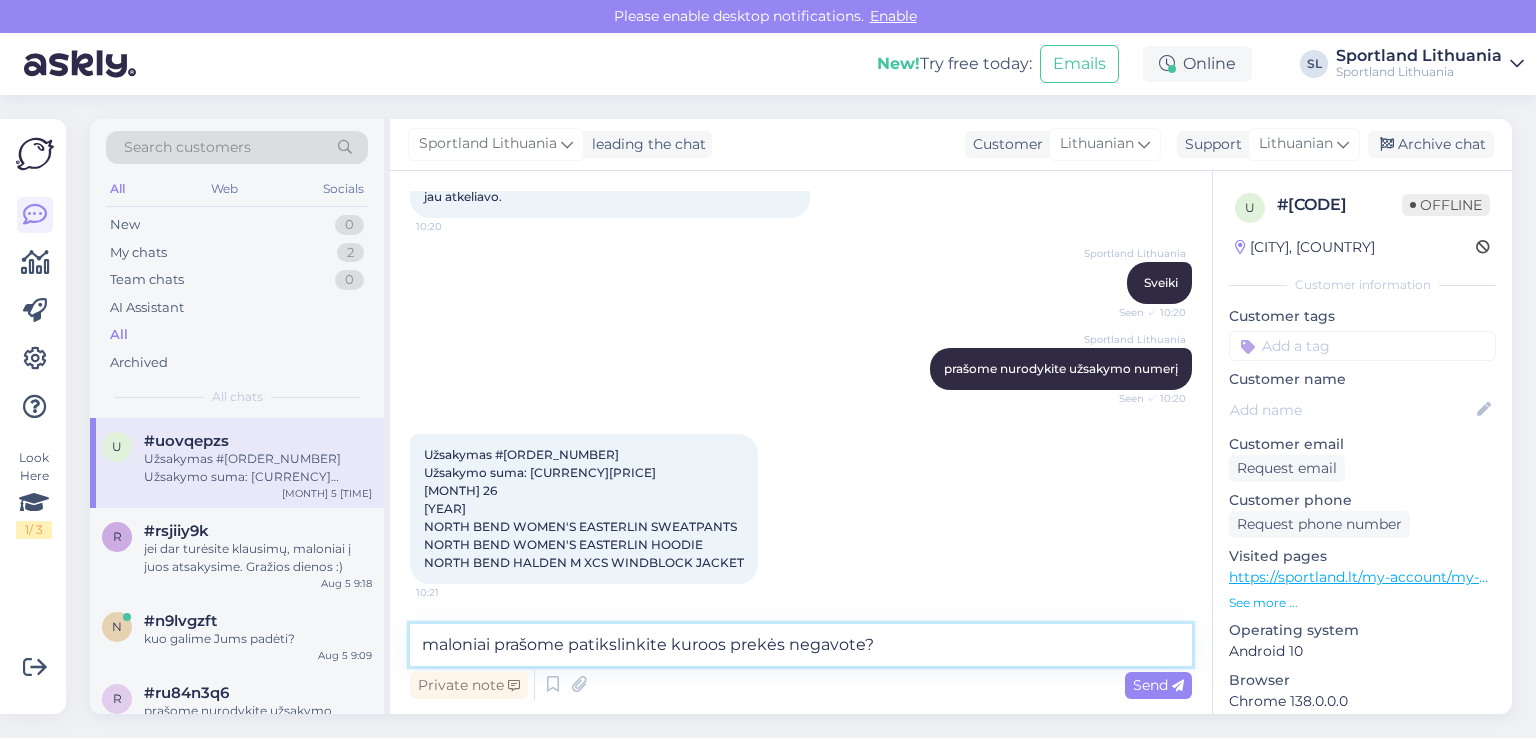 type on "maloniai prašome patikslinkite kuroos prekės negavote?" 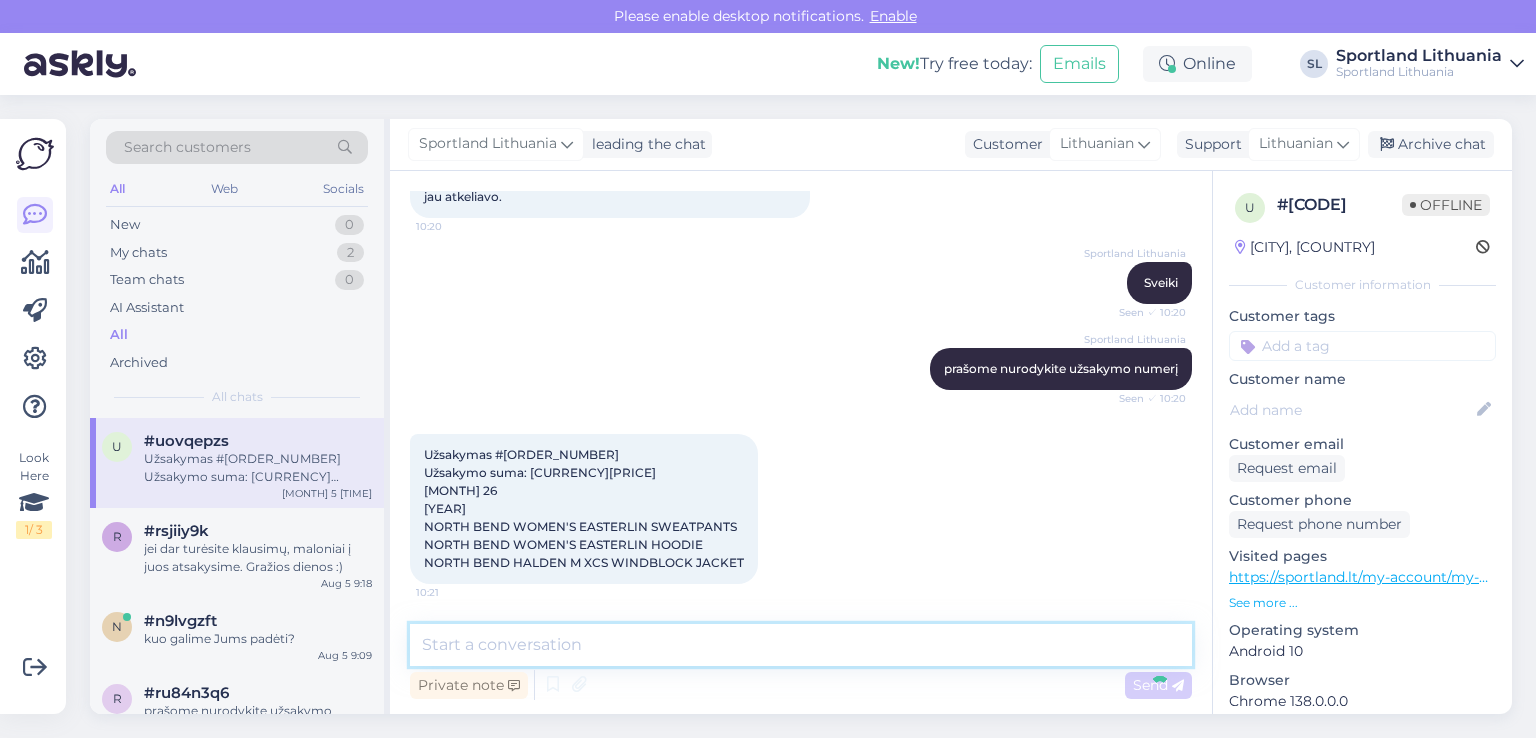 scroll, scrollTop: 225, scrollLeft: 0, axis: vertical 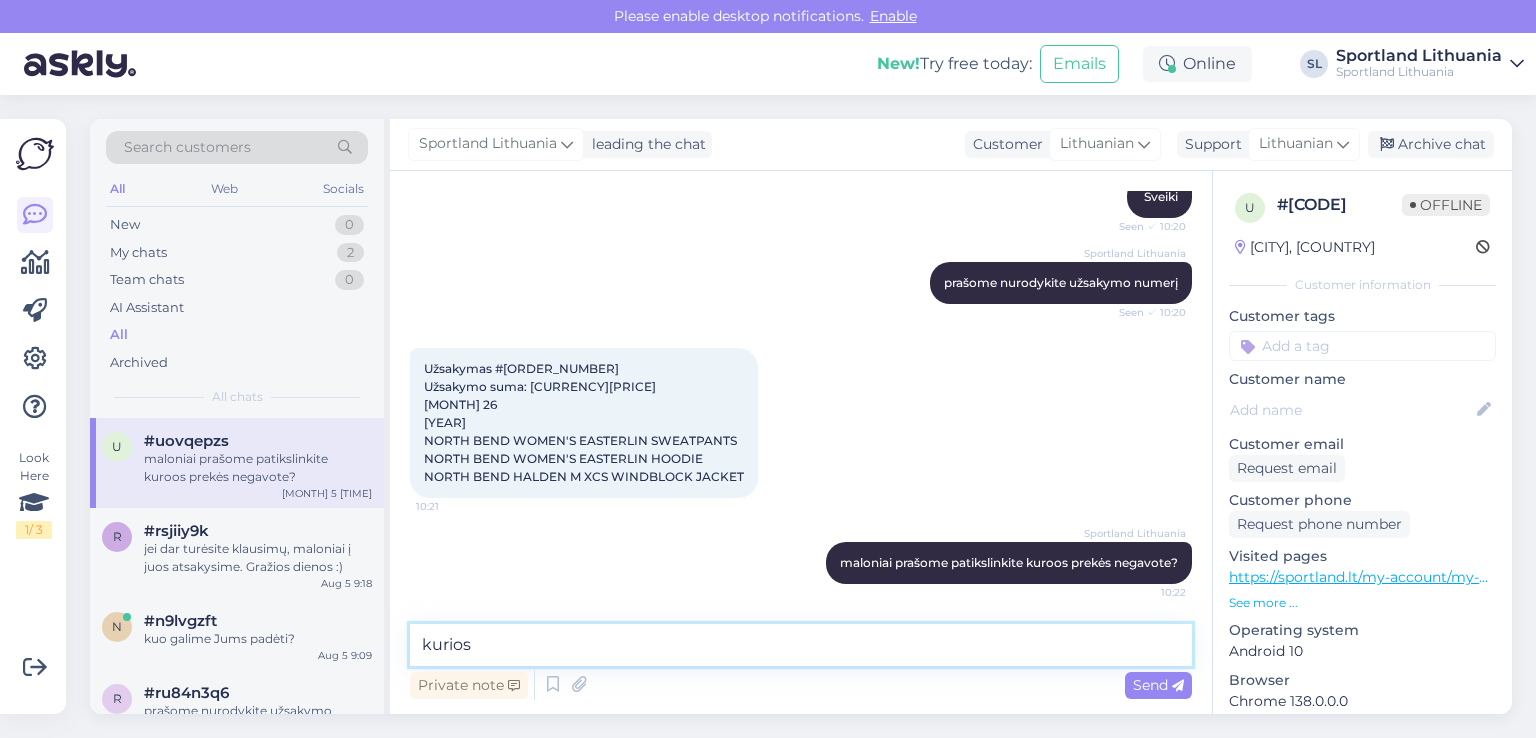 click on "kurios" at bounding box center [801, 645] 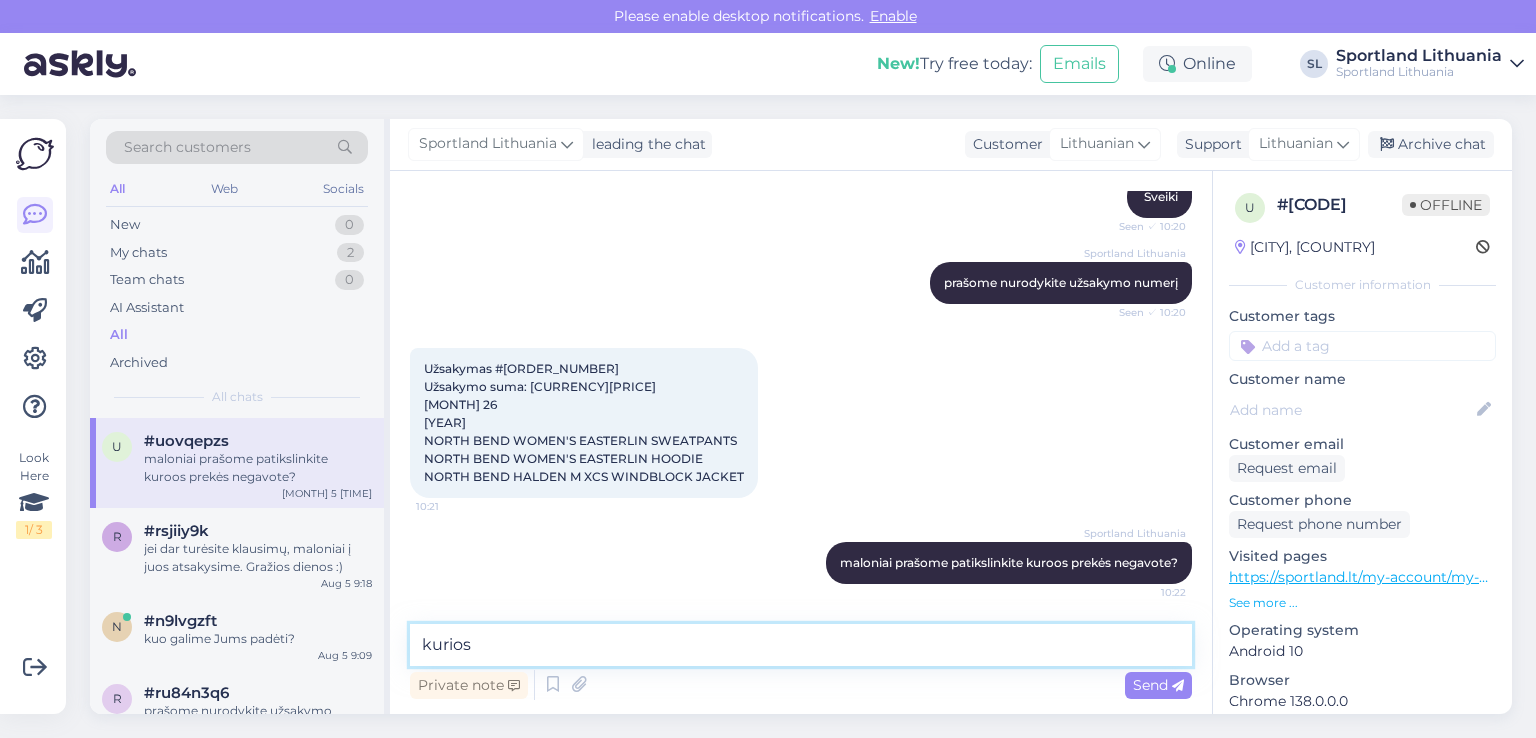 type on "kurios*" 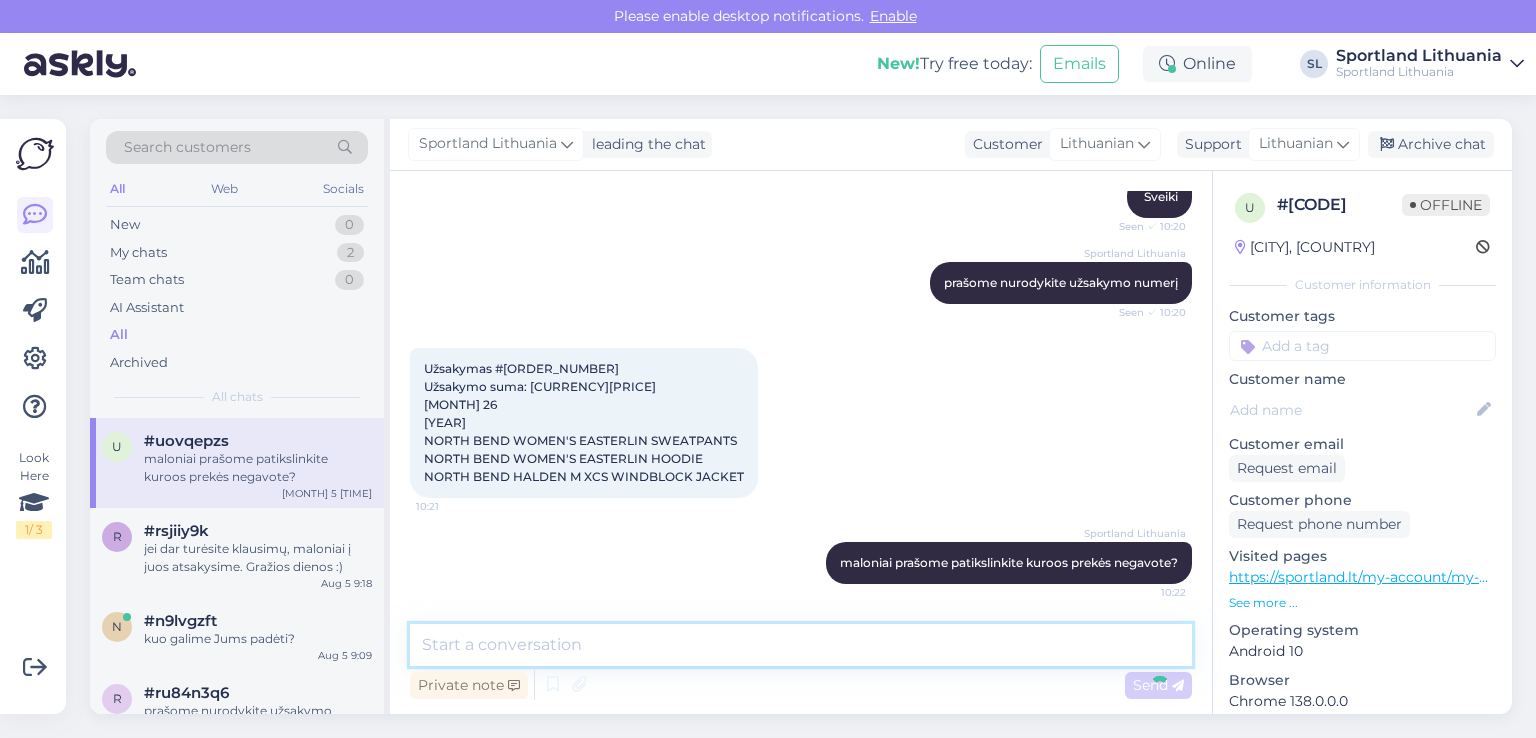 scroll, scrollTop: 312, scrollLeft: 0, axis: vertical 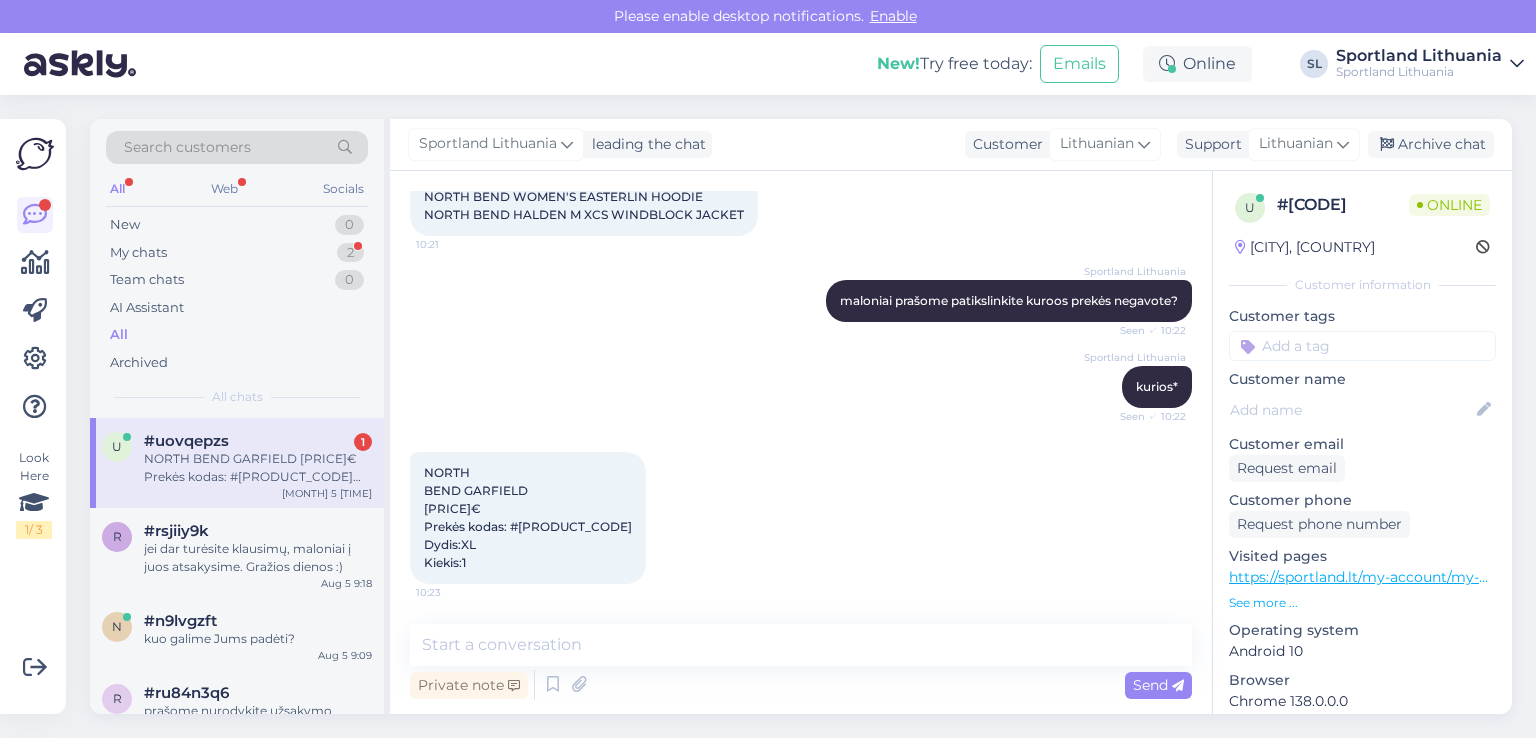 click on "NORTH
BEND GARFIELD
[PRICE]€
Prekės kodas: #[PRODUCT_CODE]
Dydis:XL
Kiekis:1" at bounding box center [528, 517] 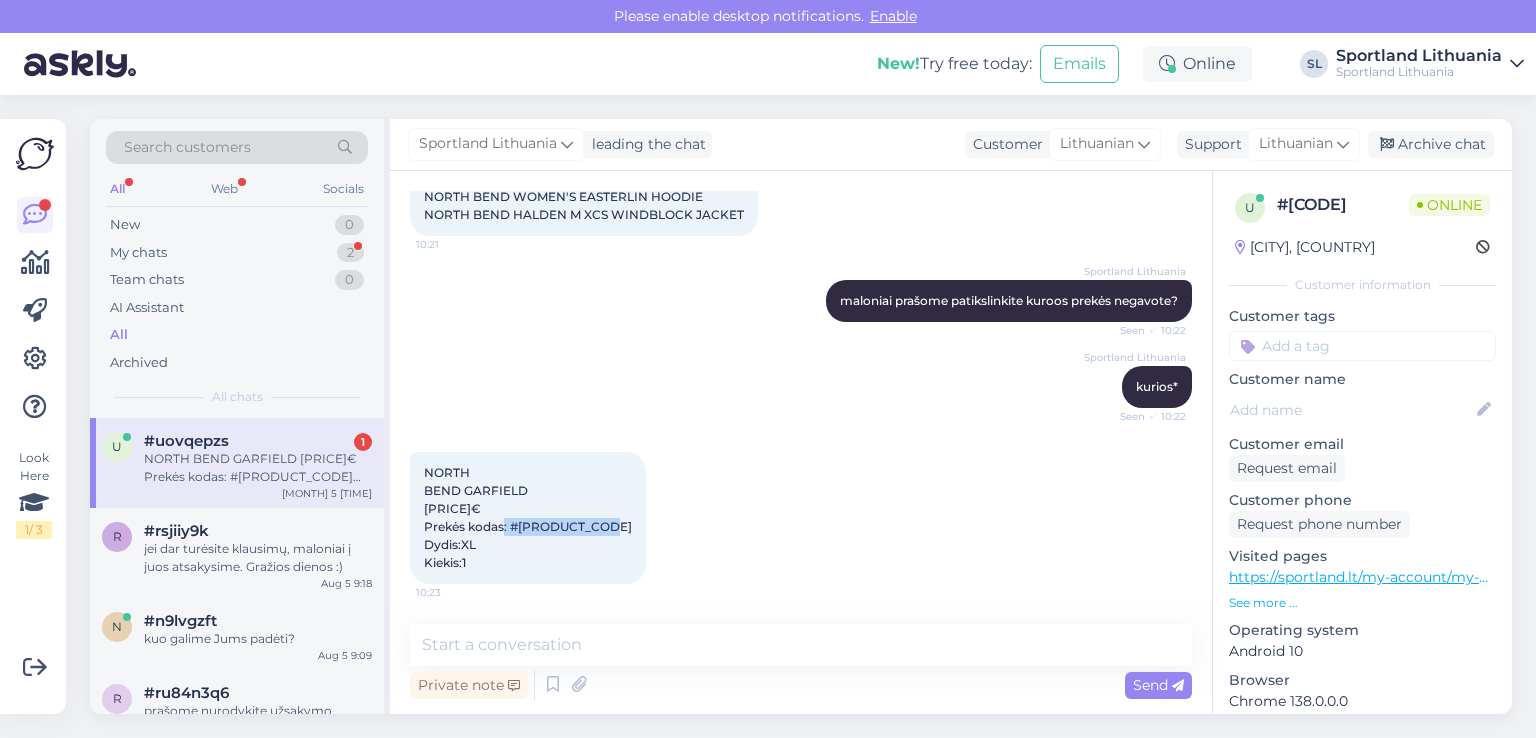 click on "NORTH
BEND GARFIELD
[PRICE]€
Prekės kodas: #[PRODUCT_CODE]
Dydis:XL
Kiekis:1" at bounding box center [528, 517] 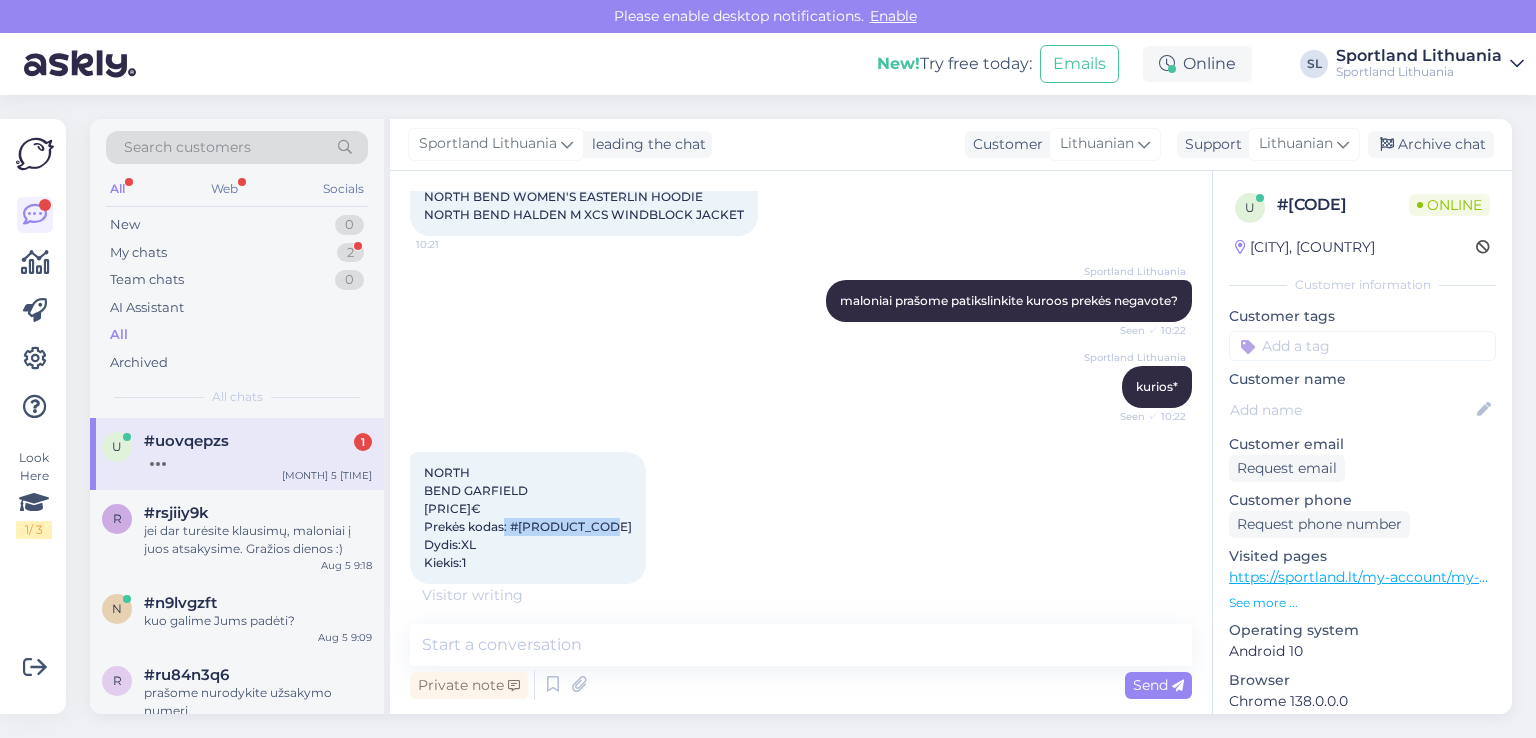 scroll, scrollTop: 573, scrollLeft: 0, axis: vertical 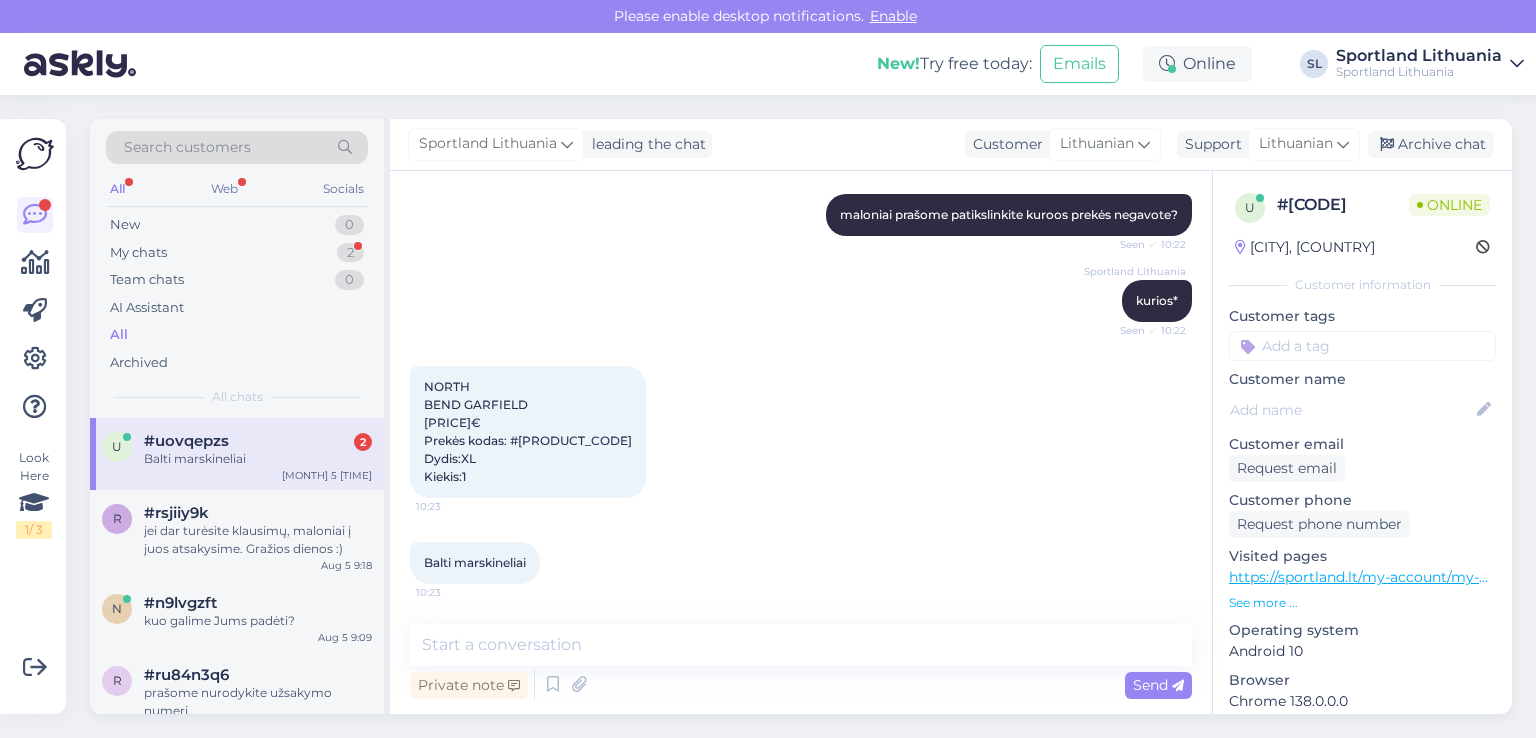click on "Chat started [MONTH] 5 [YEAR] Laba diena jau savaite negaunu vienos prekes is sesiu .Penkios jau atkeliavo. [TIME] Sportland Lithuania Sveiki Seen ✓ [TIME] Sportland Lithuania prašome nurodykite užsakymo numerį Seen ✓ [TIME] Užsakymas #[ORDER_NUMBER]
Užsakymo suma: [CURRENCY][PRICE]
[MONTH] 26
[YEAR]
NORTH BEND WOMEN'S EASTERLIN SWEATPANTS
NORTH BEND WOMEN'S EASTERLIN HOODIE
NORTH BEND HALDEN M XCS WINDBLOCK JACKET [TIME] Sportland Lithuania maloniai prašome patikslinkite kuroos prekės negavote? Seen ✓ [TIME] Sportland Lithuania kurios* Seen ✓ [TIME] NORTH
BEND GARFIELD
[PRICE]€
Prekės kodas: #[PRODUCT_CODE]
Dydis:XL
Kiekis:1 [TIME] Balti marskineliai [TIME] Private note Send" at bounding box center (801, 442) 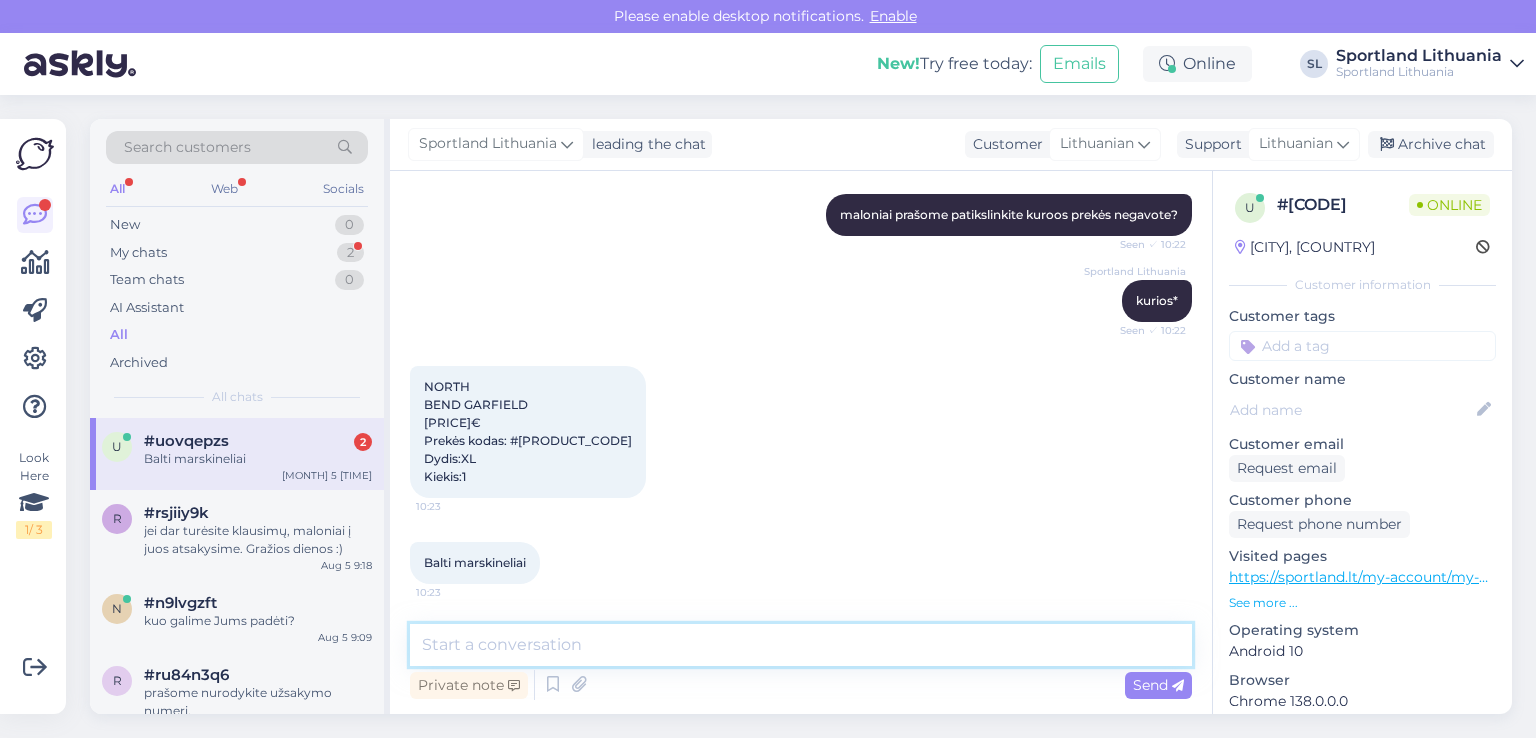 click at bounding box center [801, 645] 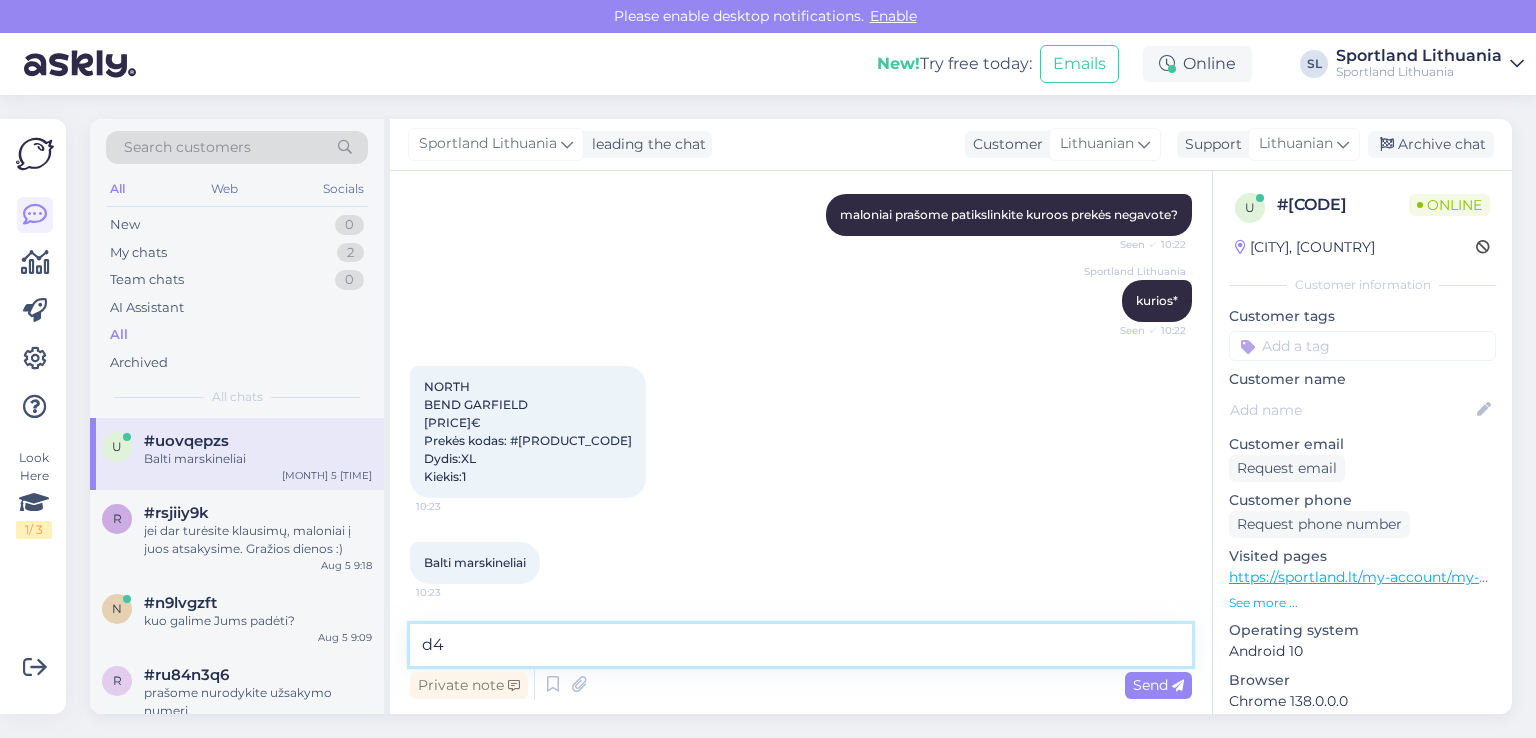 type on "d" 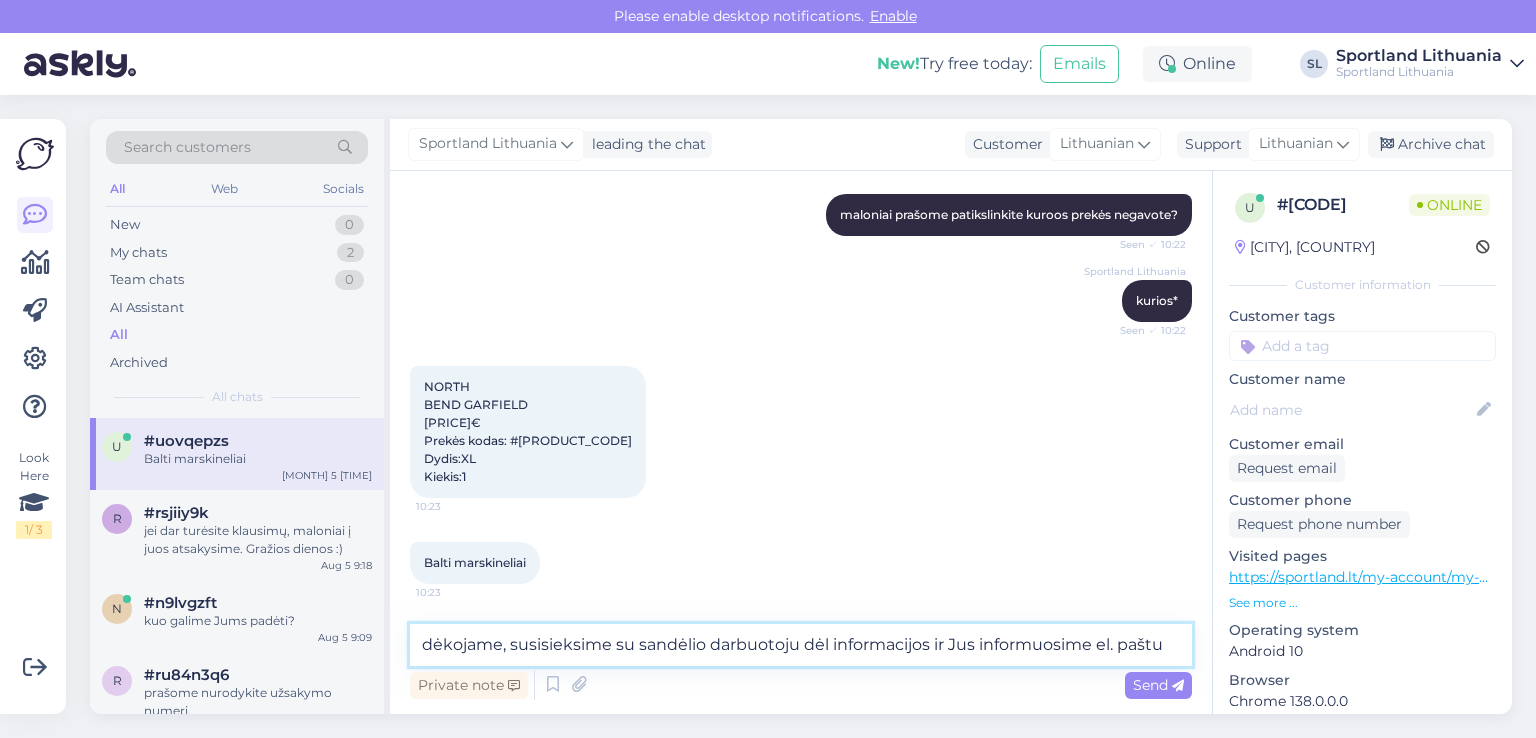 paste on "[EMAIL]" 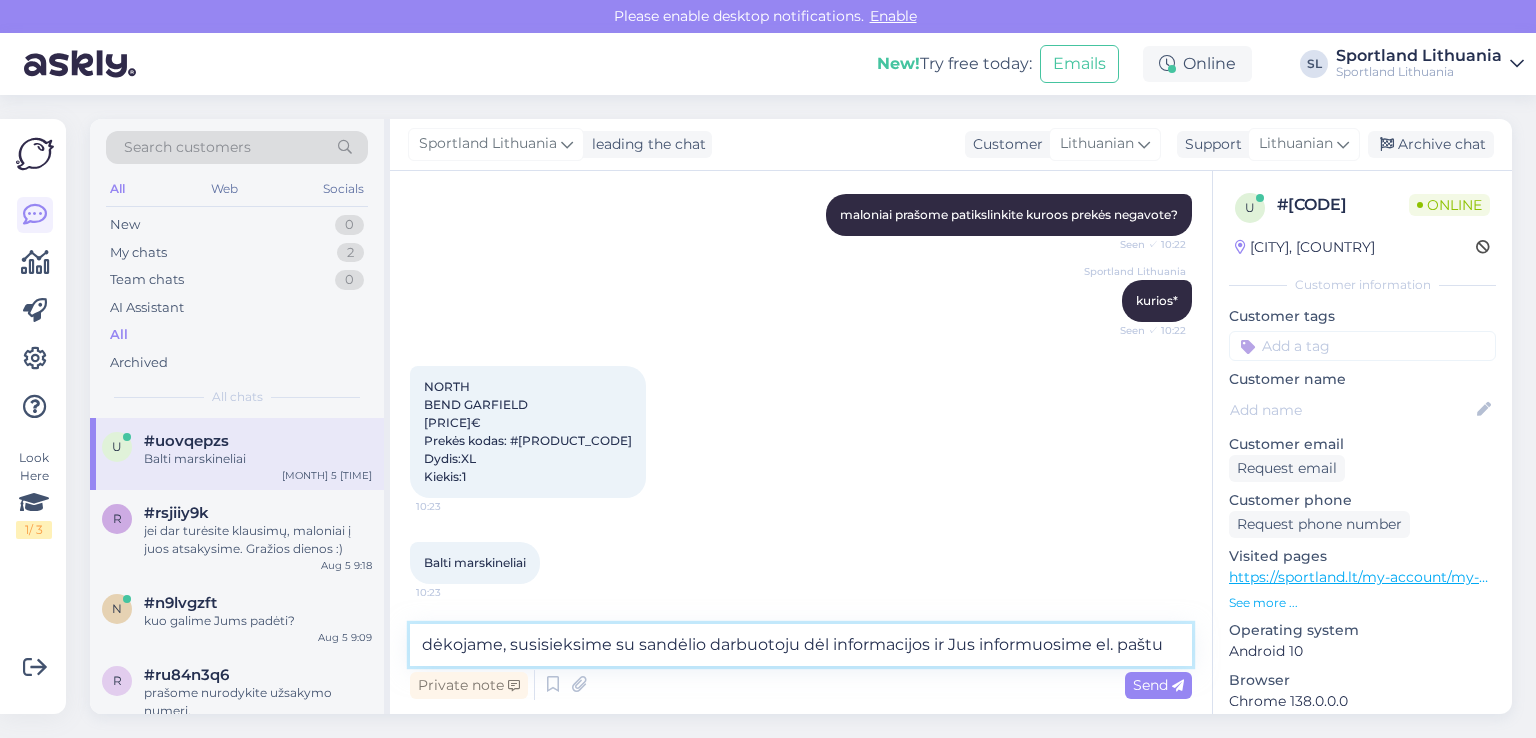 type on "dėkojame, susisieksime su sandėlio darbuotoju dėl informacijos ir Jus informuosime el. paštu [EMAIL]" 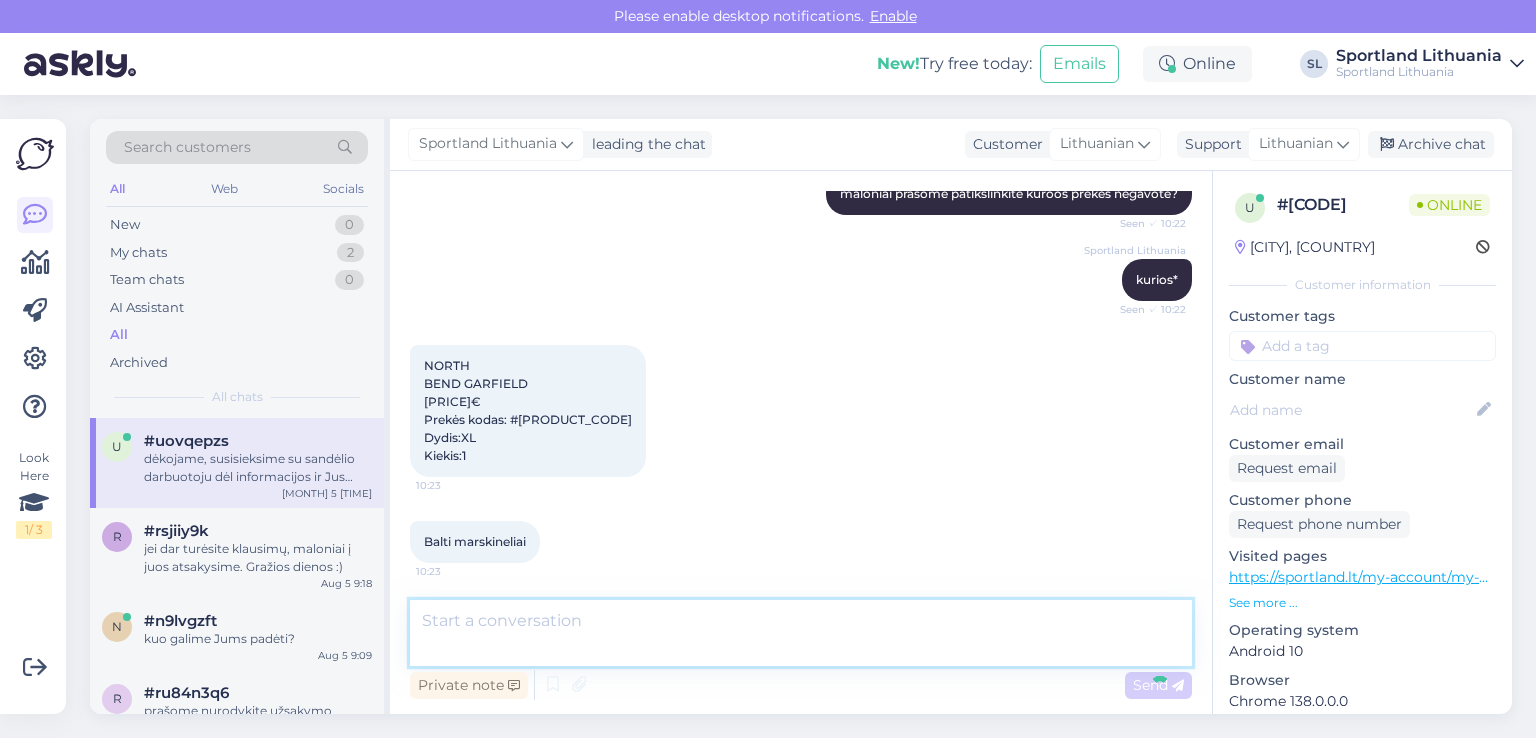 scroll, scrollTop: 696, scrollLeft: 0, axis: vertical 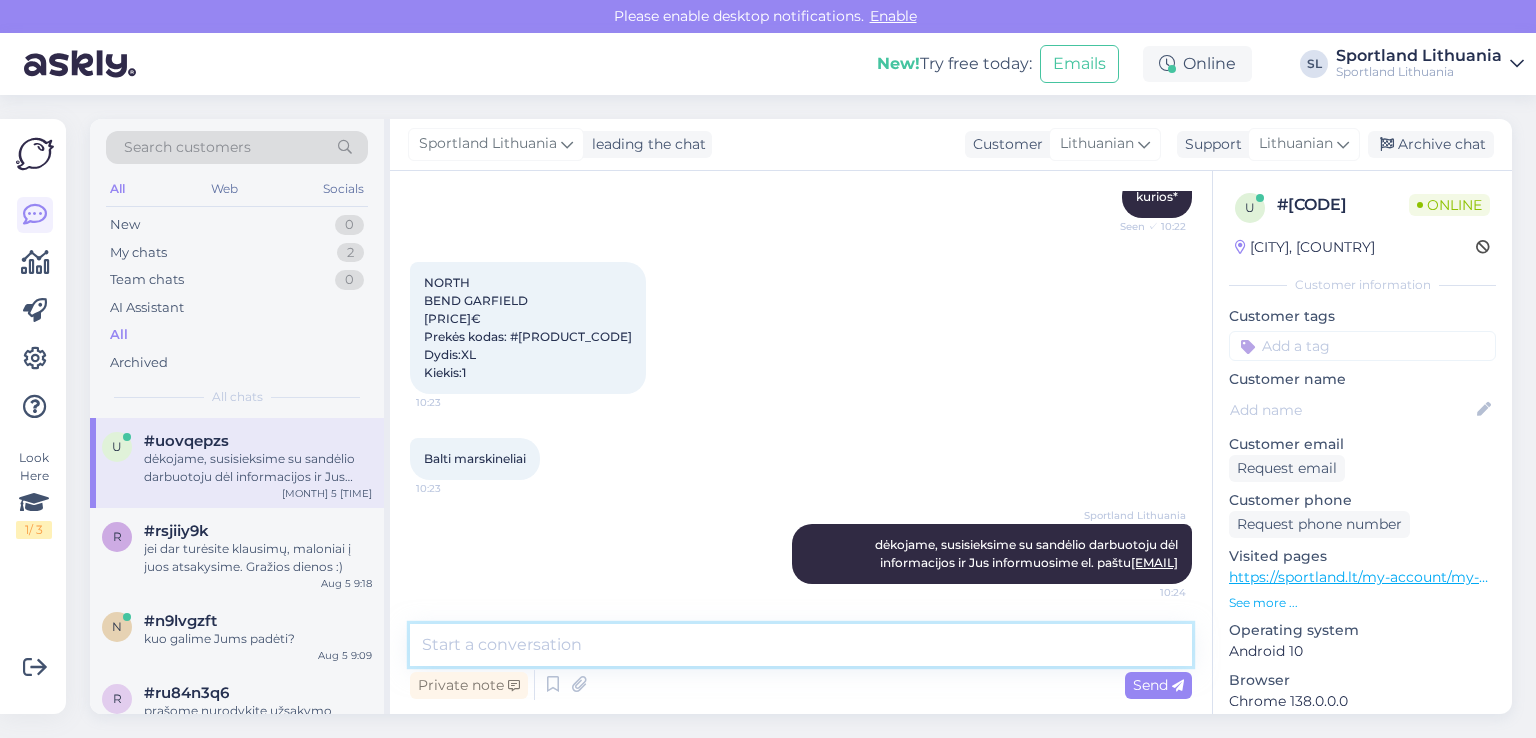 type 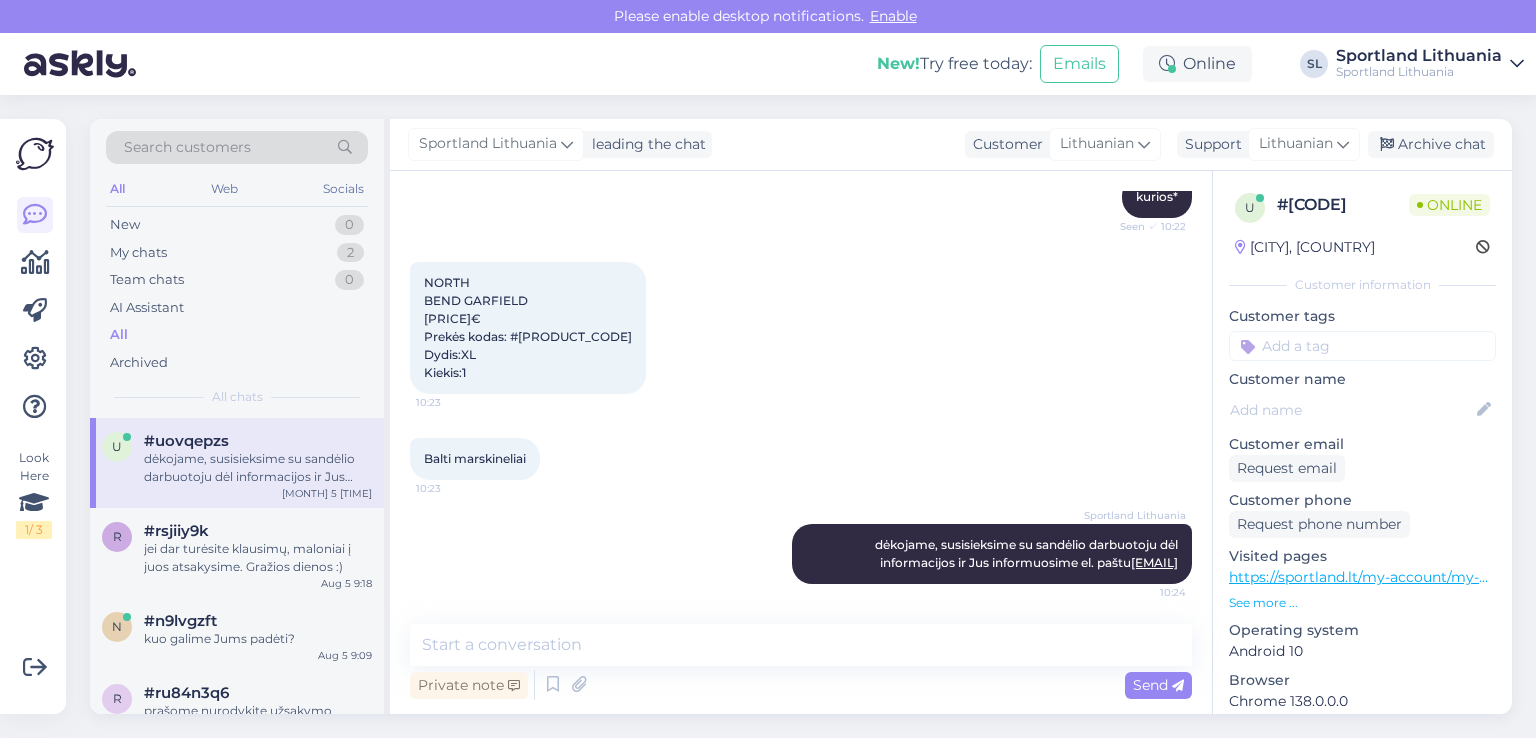 click on "NORTH
BEND GARFIELD
[PRICE]€
Prekės kodas: #[PRODUCT_CODE]
Dydis:XL
Kiekis:1" at bounding box center [528, 327] 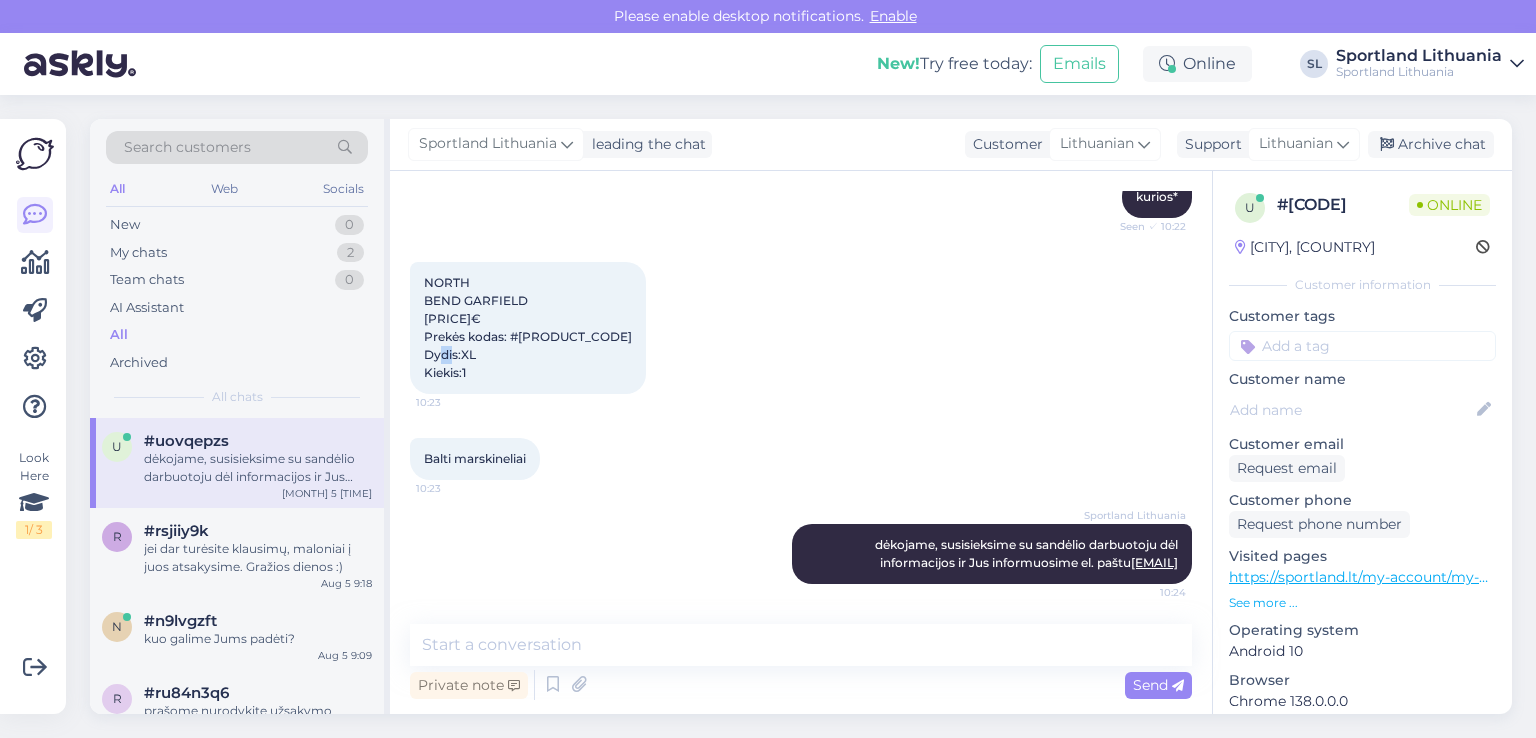 scroll, scrollTop: 716, scrollLeft: 0, axis: vertical 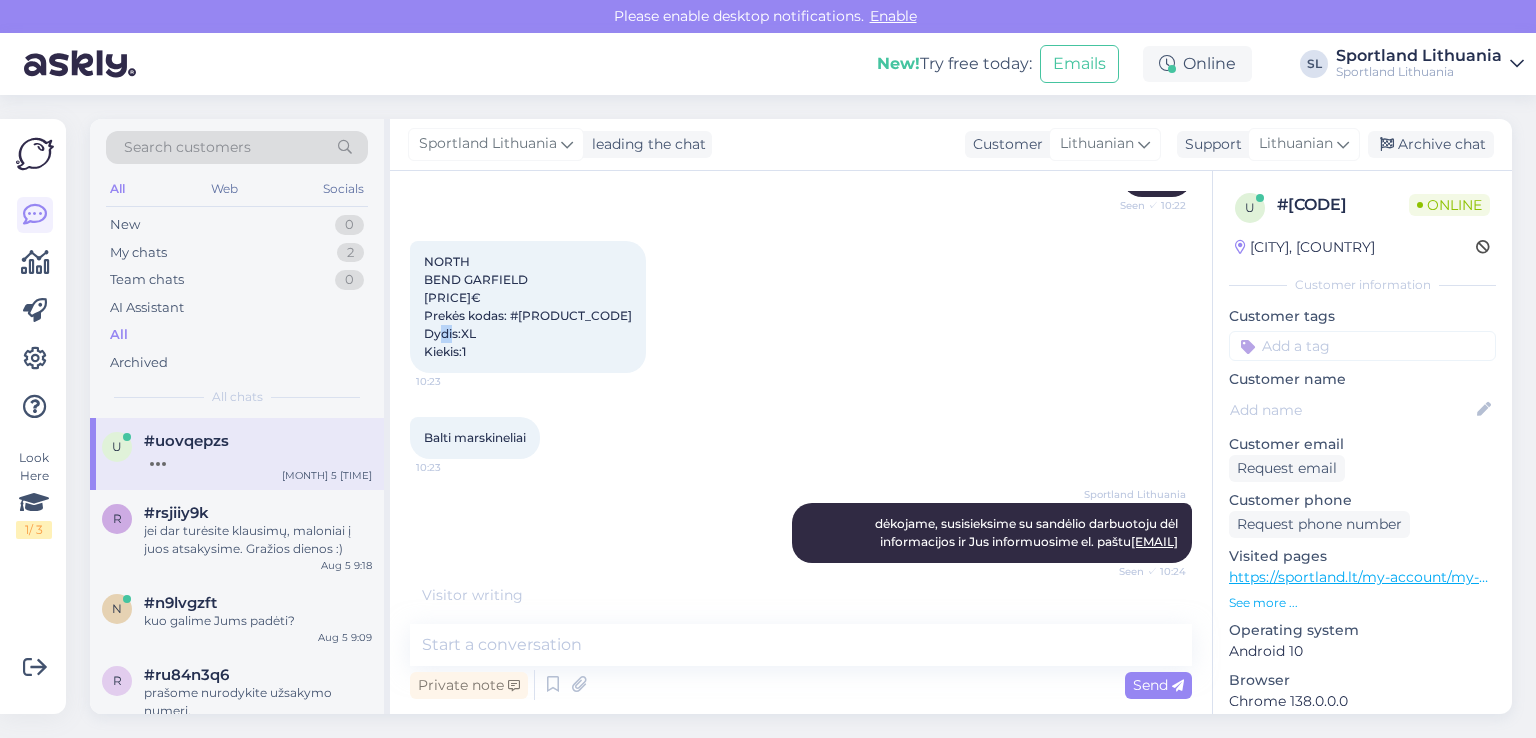 click on "NORTH
BEND GARFIELD
[PRICE]€
Prekės kodas: #[PRODUCT_CODE]
Dydis:XL
Kiekis:1 [TIME]" at bounding box center [528, 307] 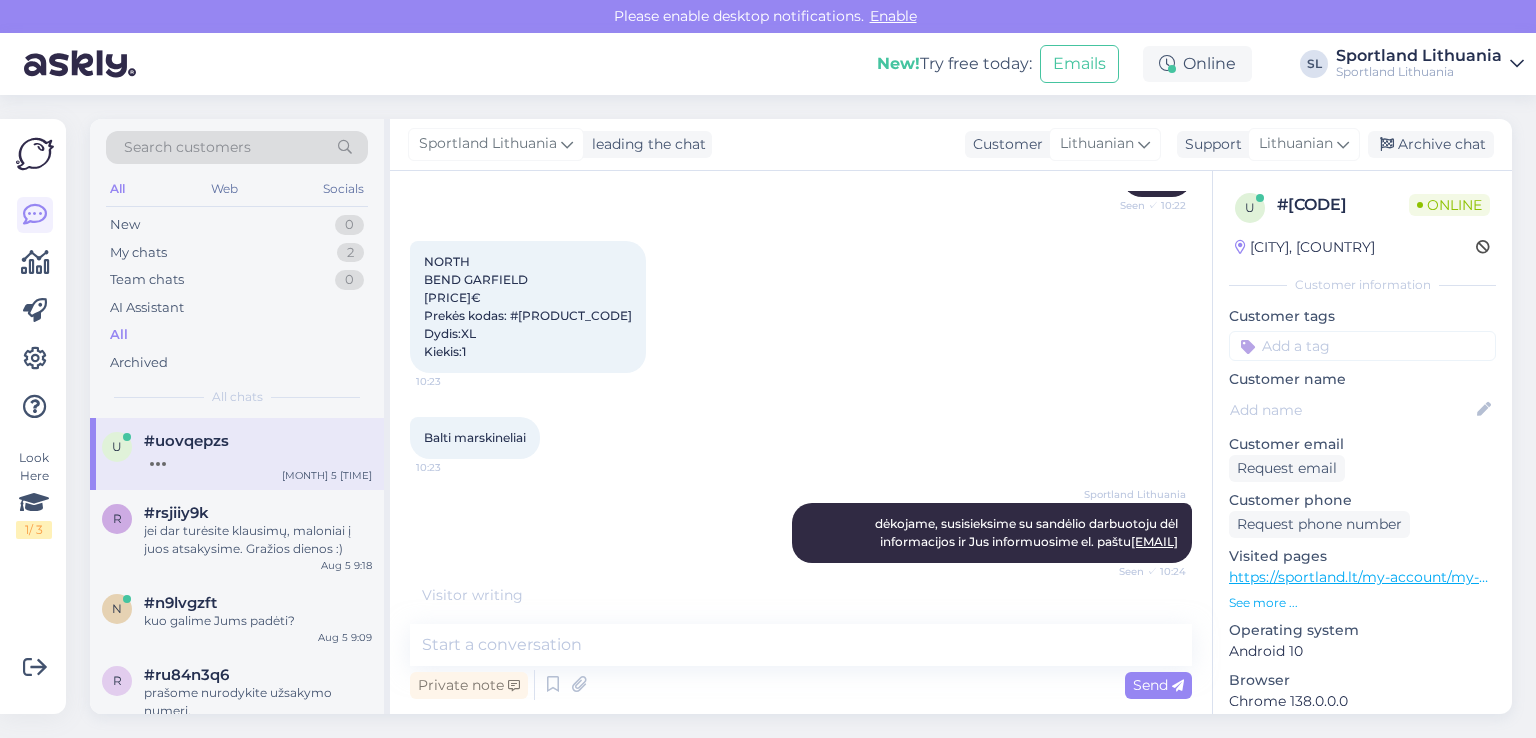 click on "NORTH
BEND GARFIELD
[PRICE]€
Prekės kodas: #[PRODUCT_CODE]
Dydis:XL
Kiekis:1" at bounding box center (528, 306) 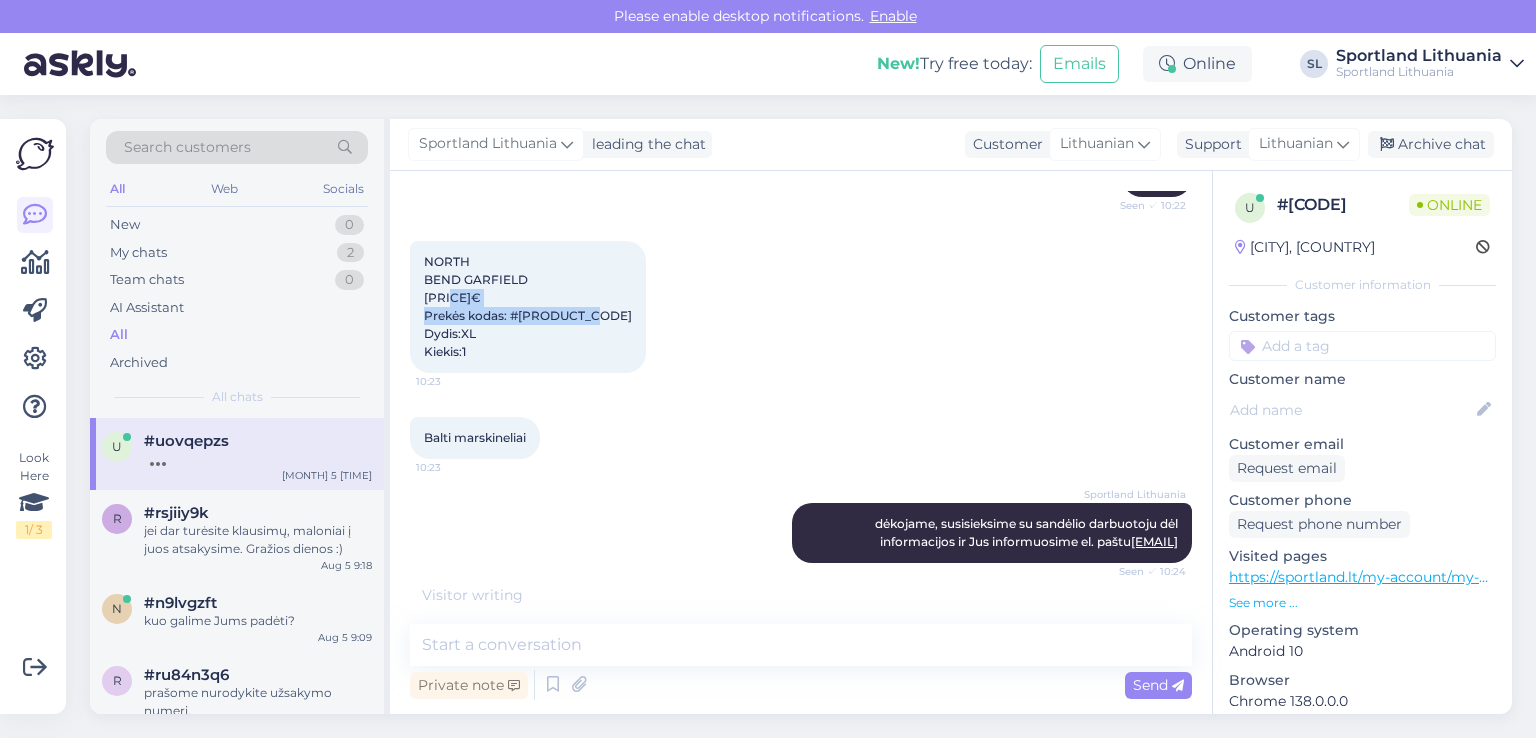 click on "NORTH
BEND GARFIELD
[PRICE]€
Prekės kodas: #[PRODUCT_CODE]
Dydis:XL
Kiekis:1" at bounding box center (528, 306) 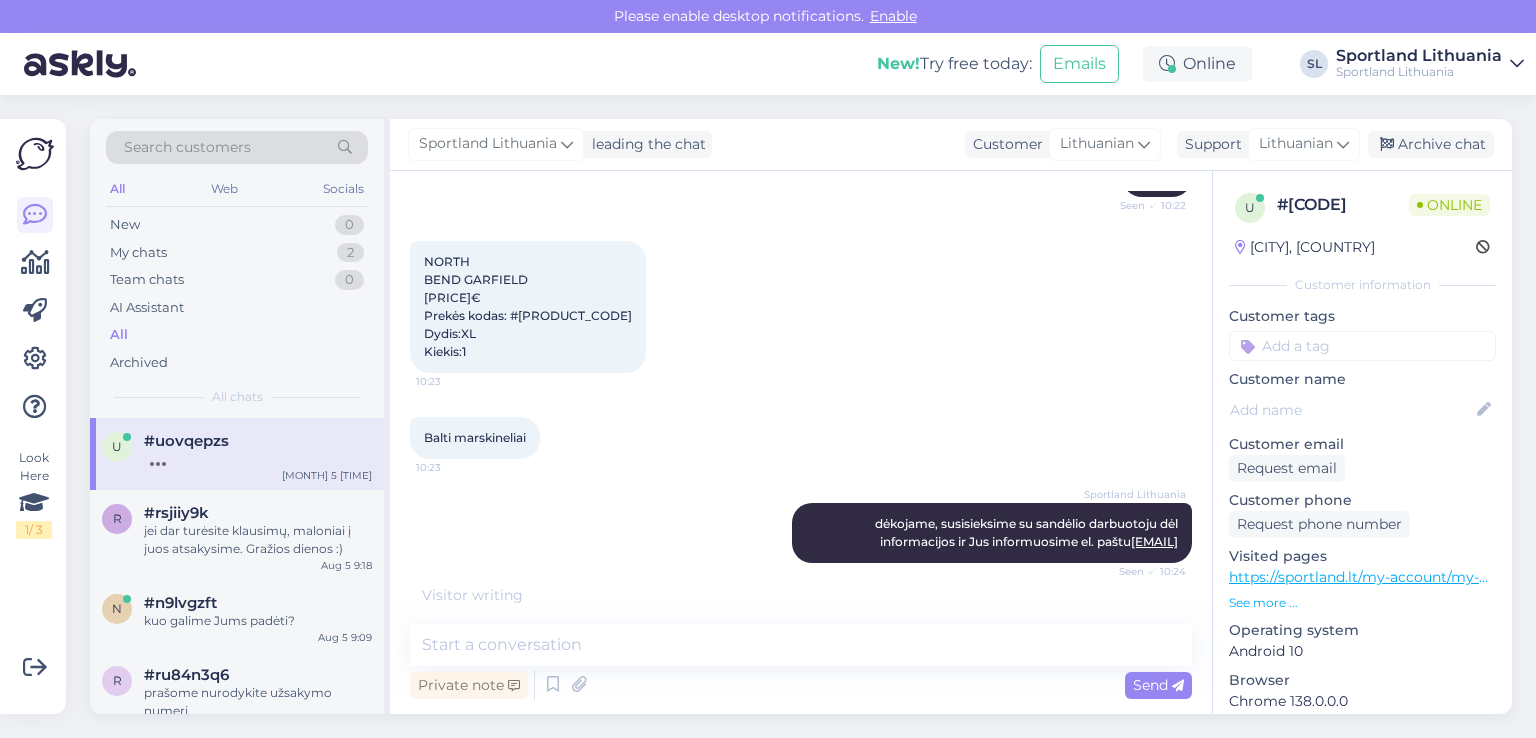 click on "NORTH
BEND GARFIELD
[PRICE]€
Prekės kodas: #[PRODUCT_CODE]
Dydis:XL
Kiekis:1 [TIME]" at bounding box center (528, 307) 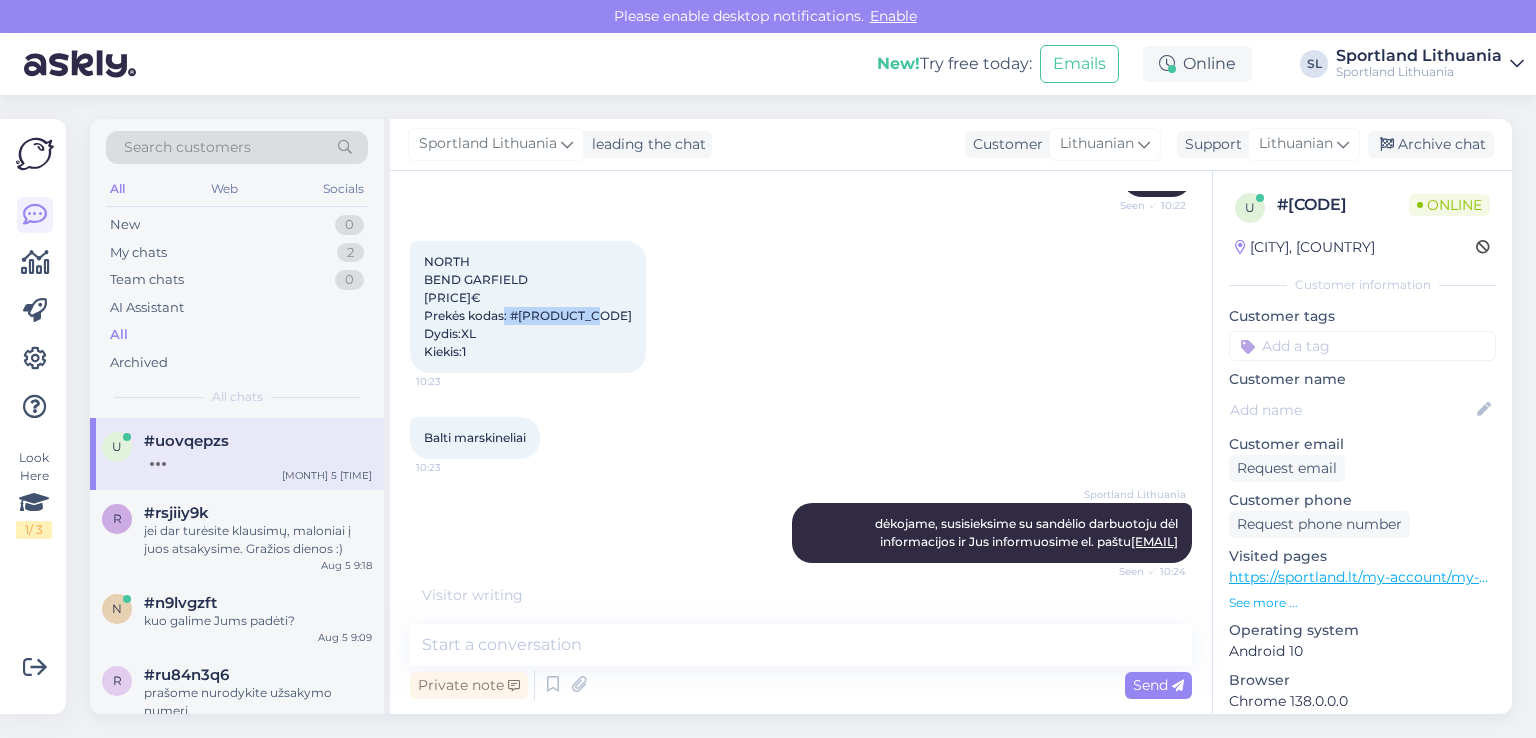 drag, startPoint x: 585, startPoint y: 294, endPoint x: 518, endPoint y: 297, distance: 67.06713 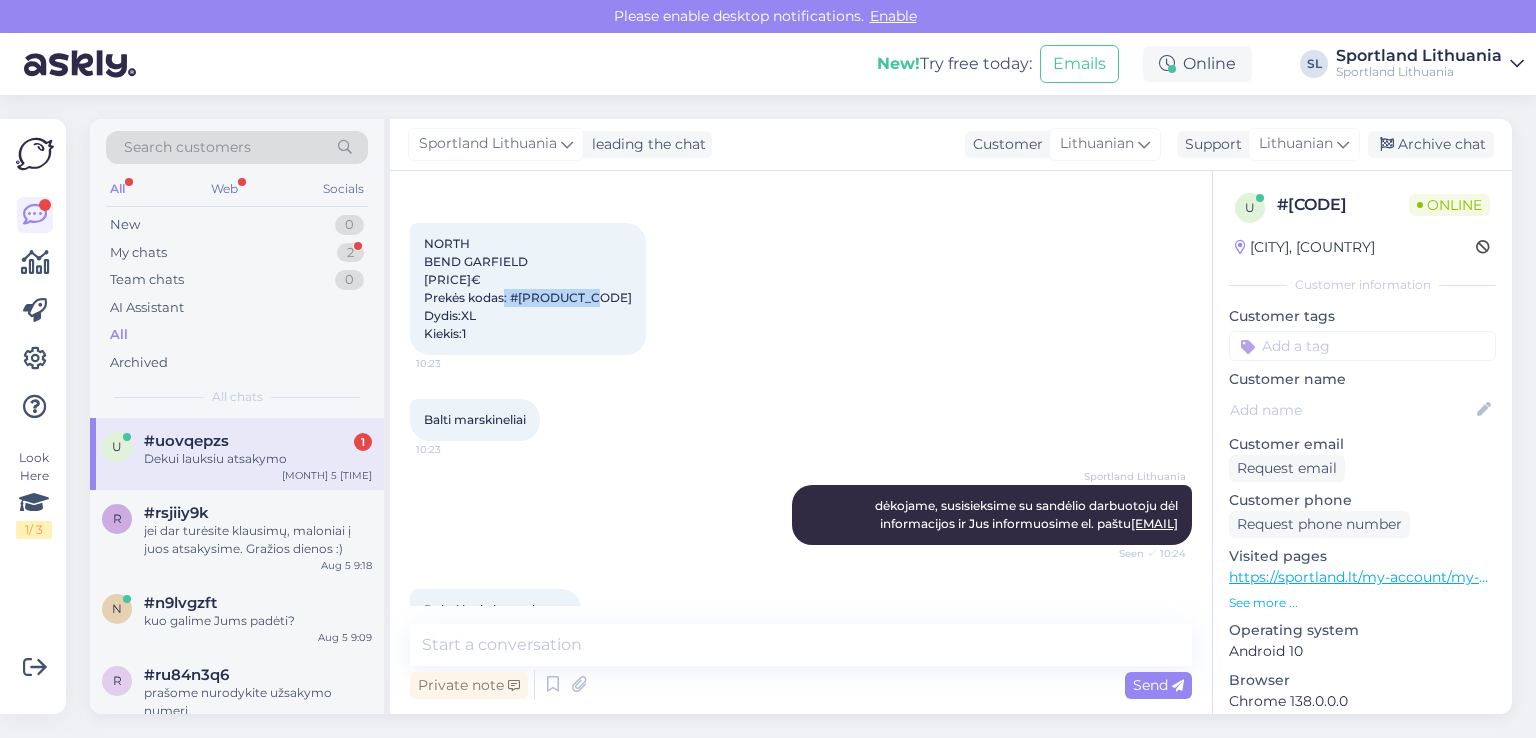 scroll, scrollTop: 781, scrollLeft: 0, axis: vertical 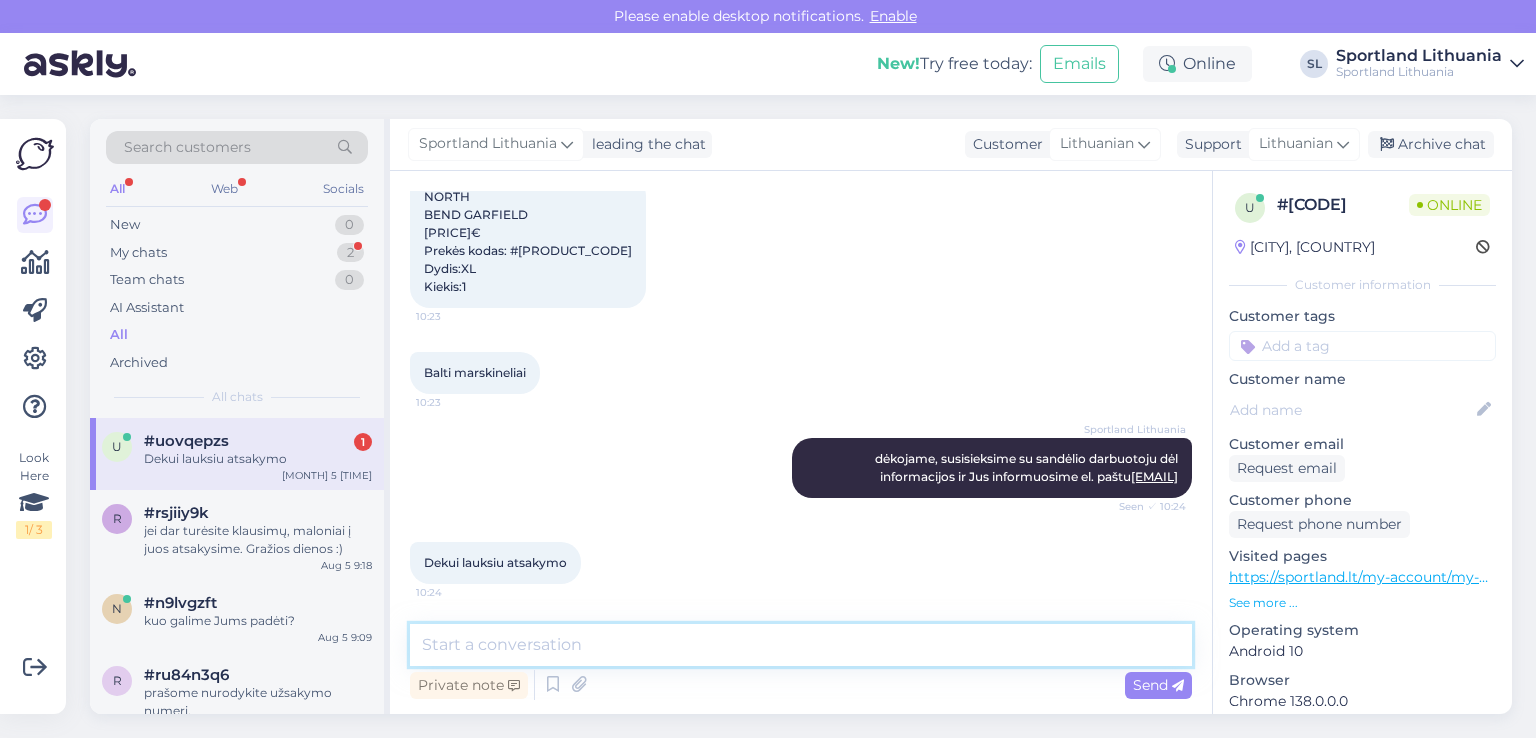 click at bounding box center [801, 645] 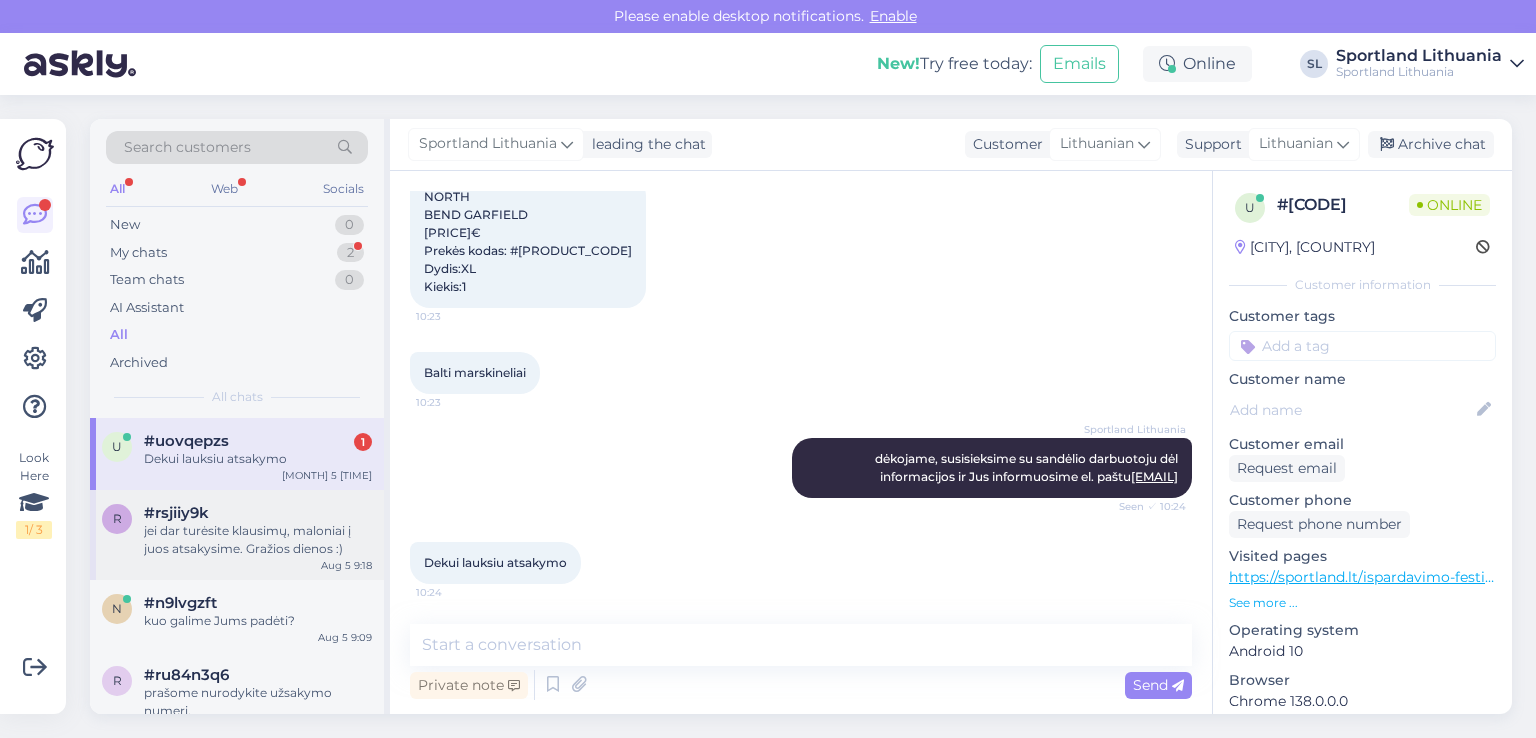 click on "r #[CODE] jei dar turėsite klausimų, maloniai į juos atsakysime. Gražios dienos :) [TIME]" at bounding box center (237, 535) 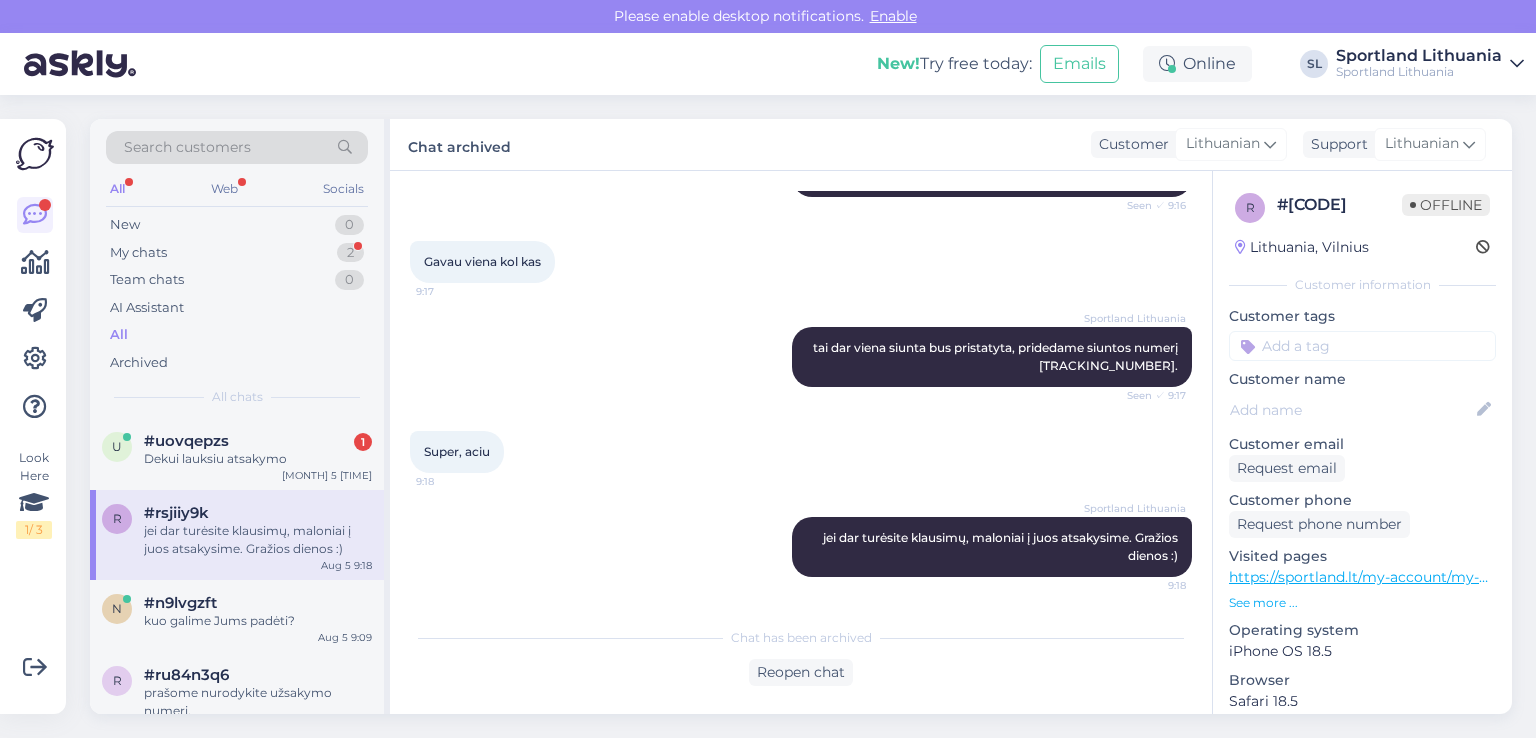 scroll, scrollTop: 662, scrollLeft: 0, axis: vertical 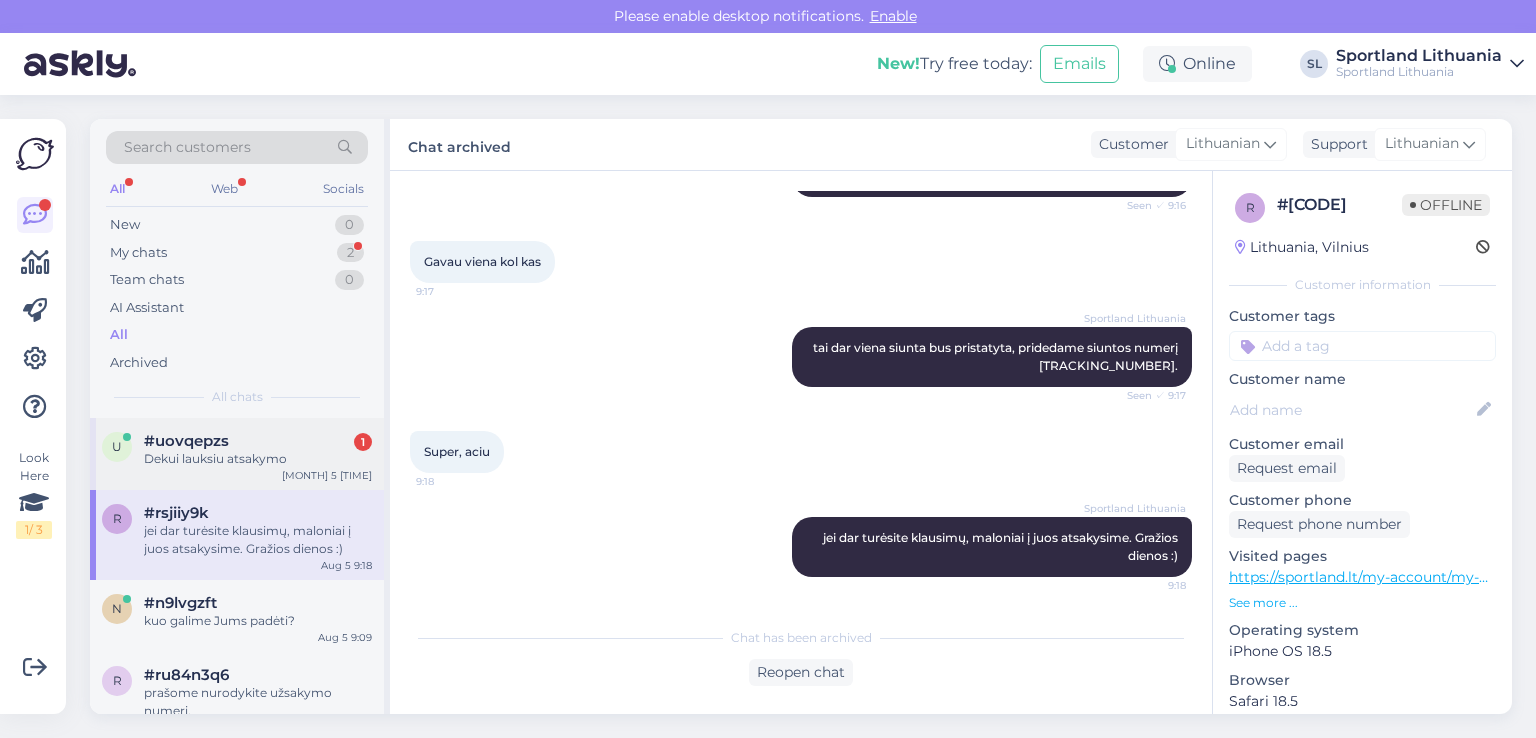 click on "u #[CODE] 1 Dekui lauksiu atsakymo [MONTH] 5 [TIME]" at bounding box center (237, 454) 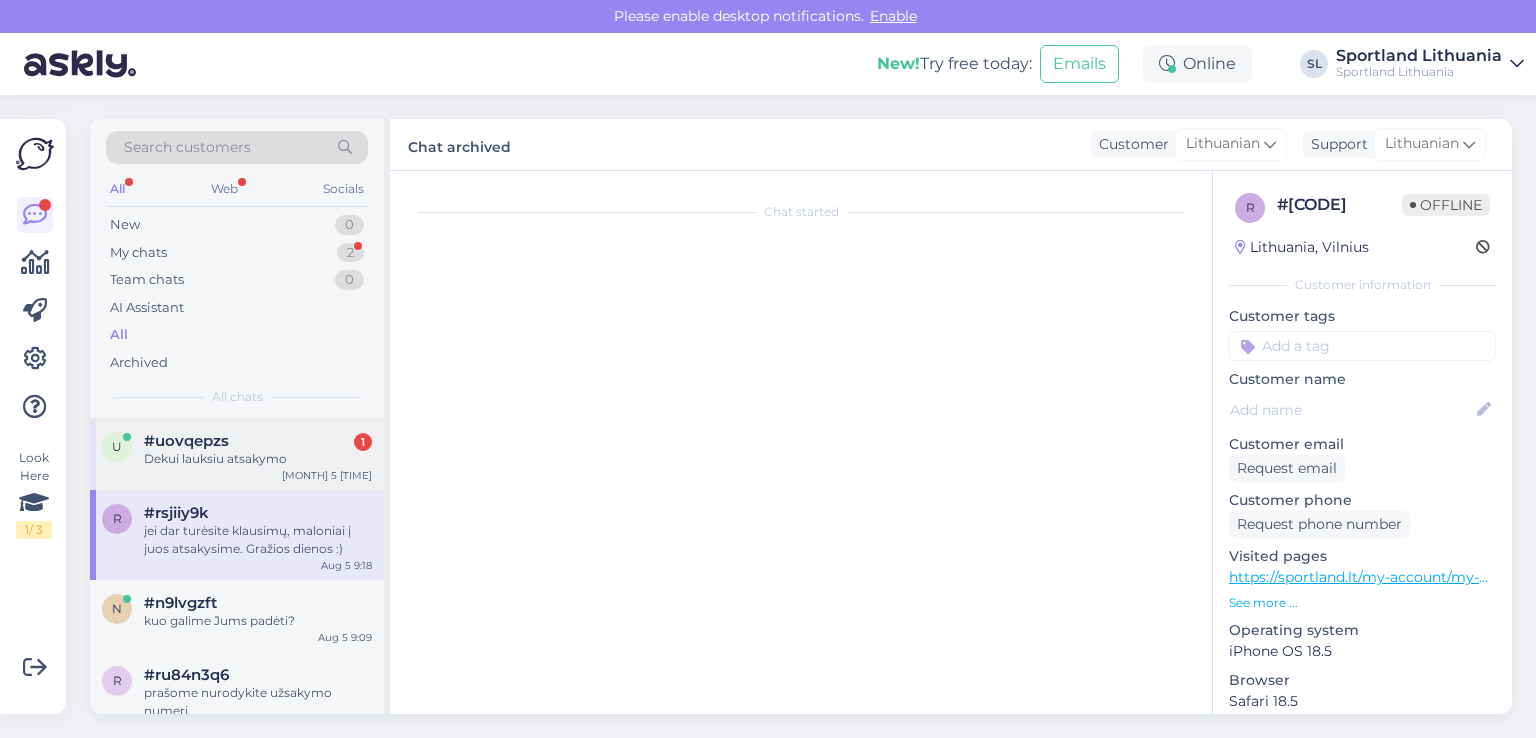 scroll, scrollTop: 274, scrollLeft: 0, axis: vertical 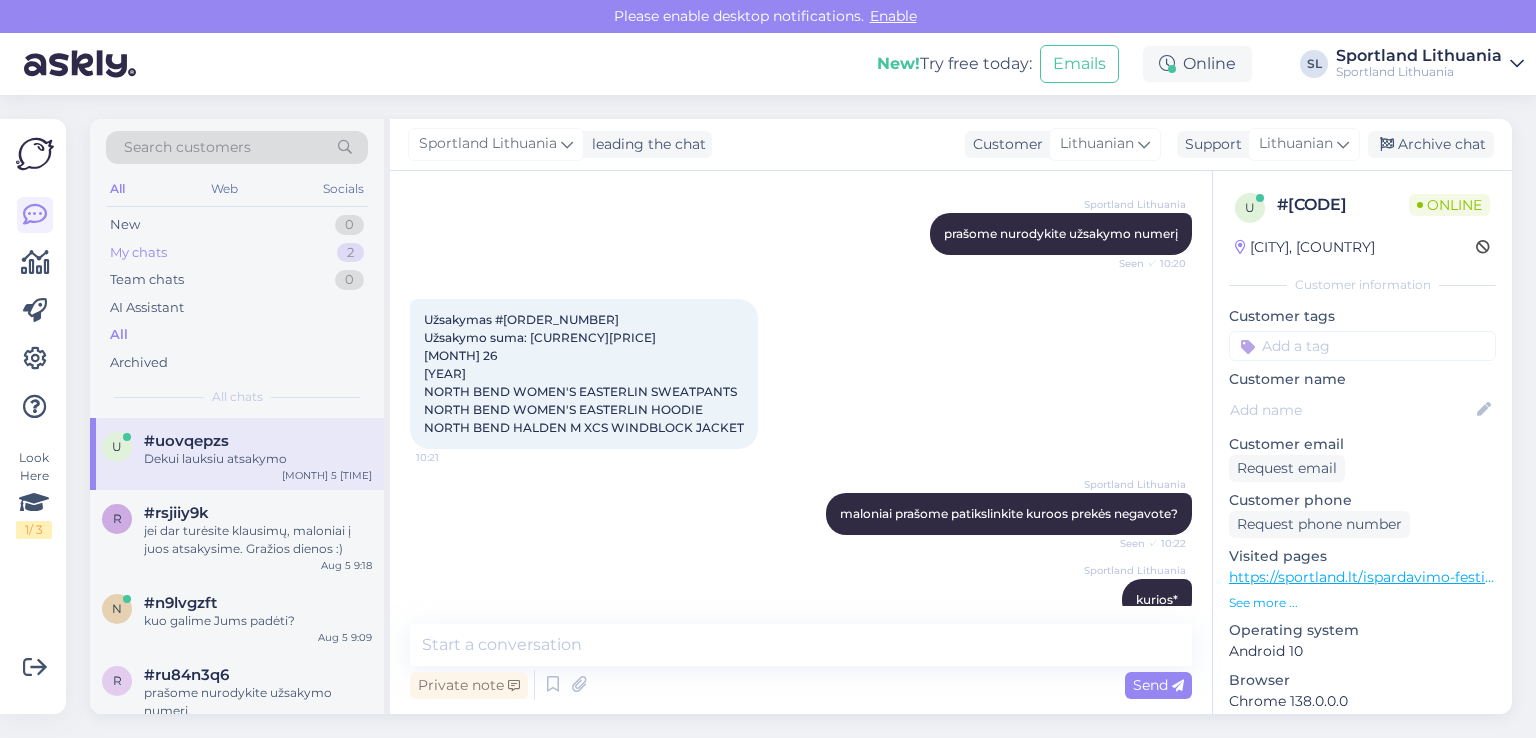 click on "My chats 2" at bounding box center (237, 253) 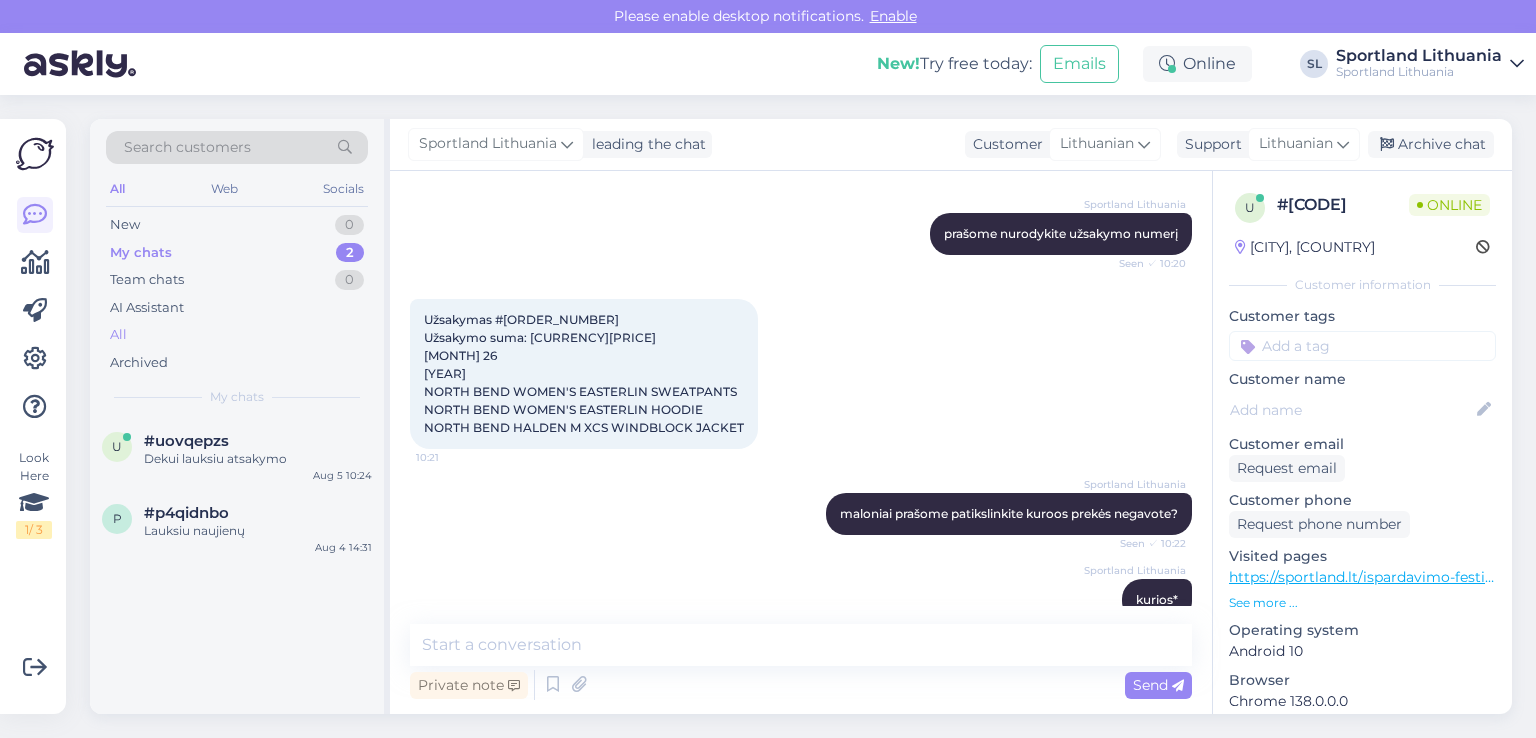 click on "All" at bounding box center [118, 335] 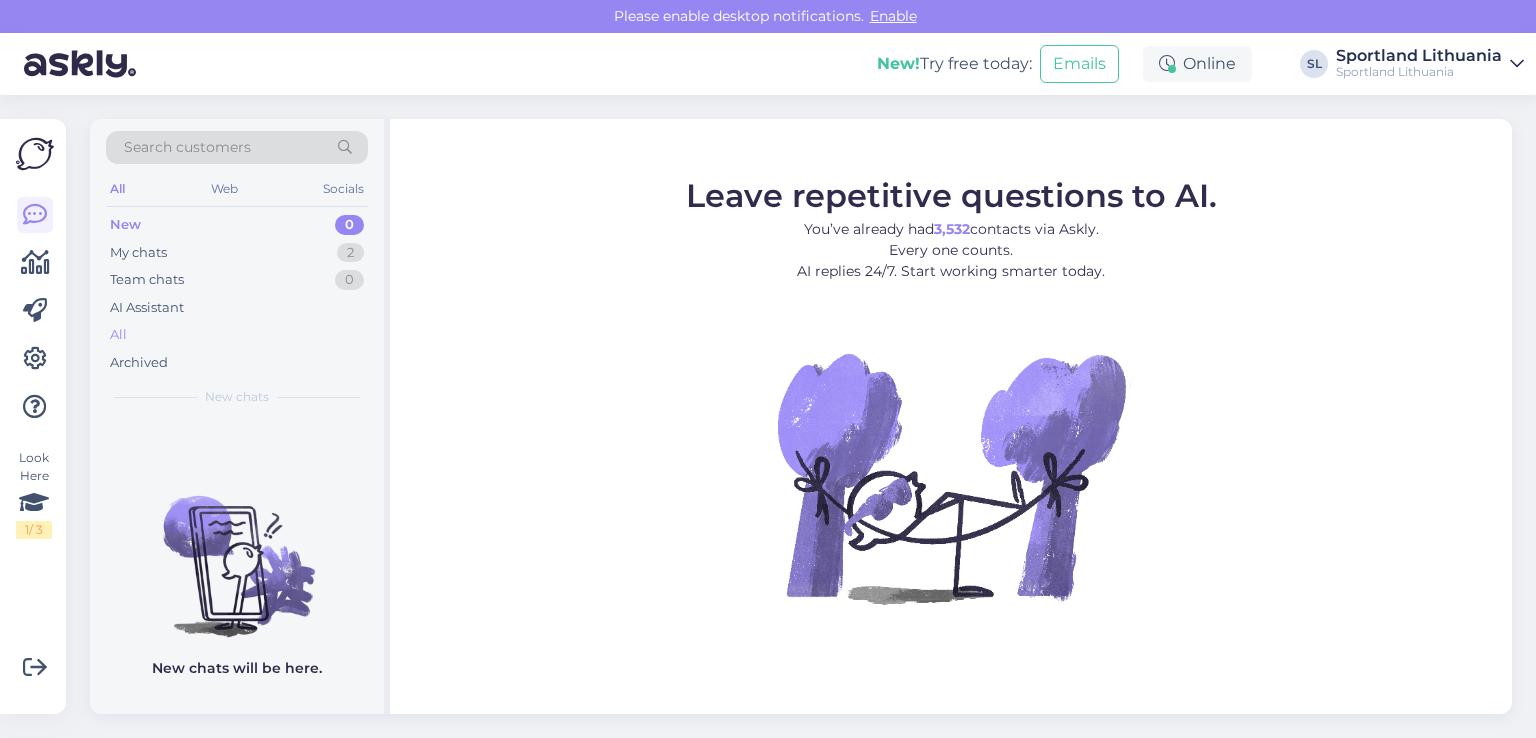scroll, scrollTop: 0, scrollLeft: 0, axis: both 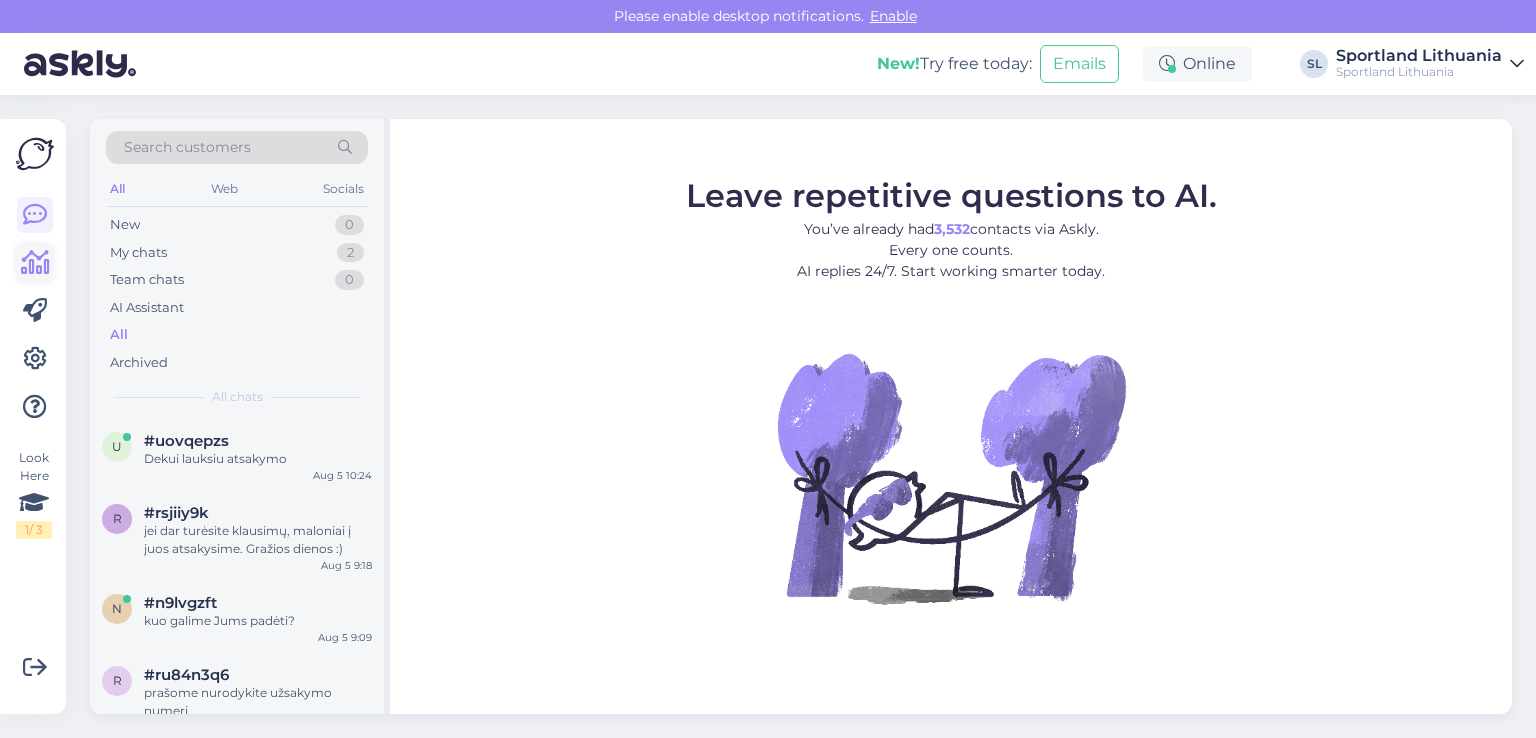 click at bounding box center [35, 263] 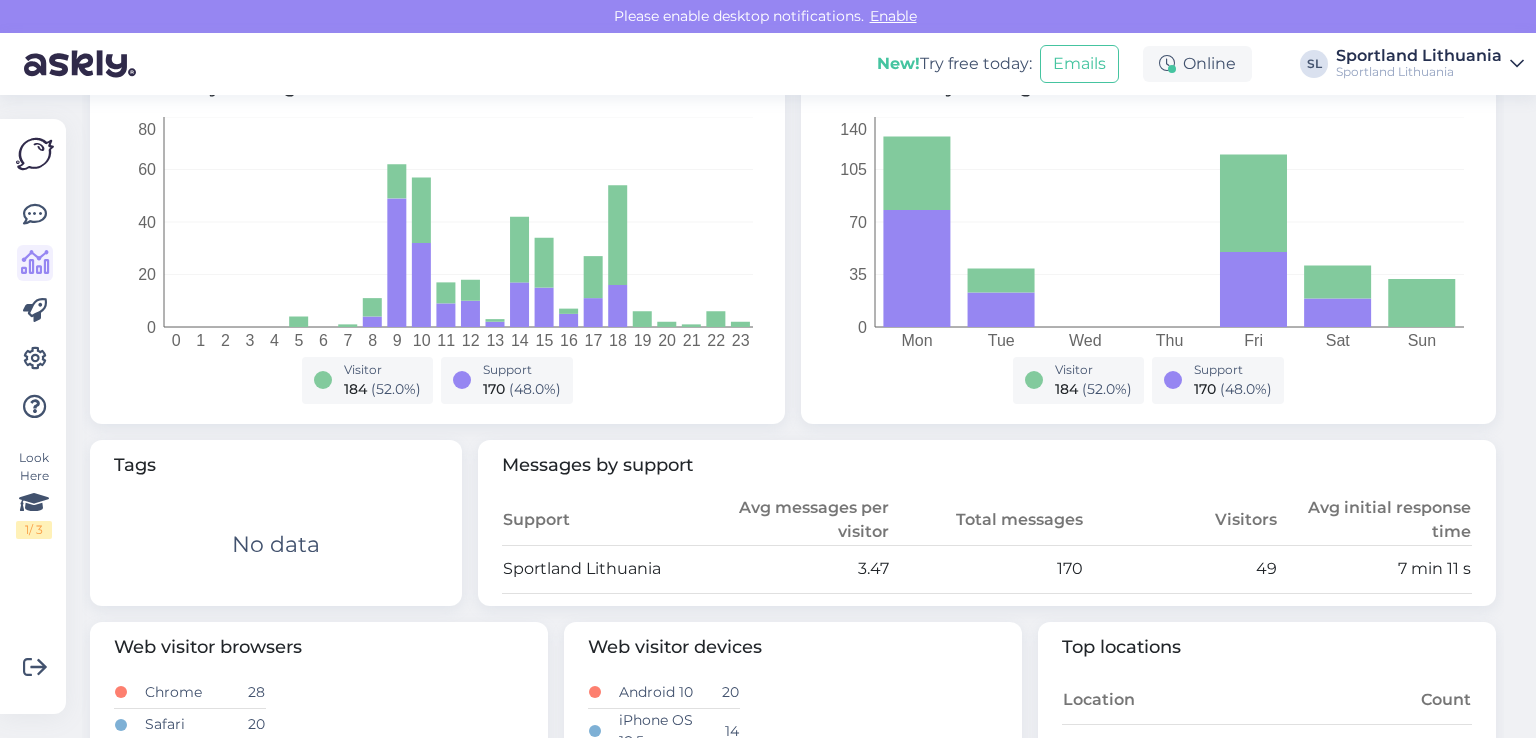 scroll, scrollTop: 0, scrollLeft: 0, axis: both 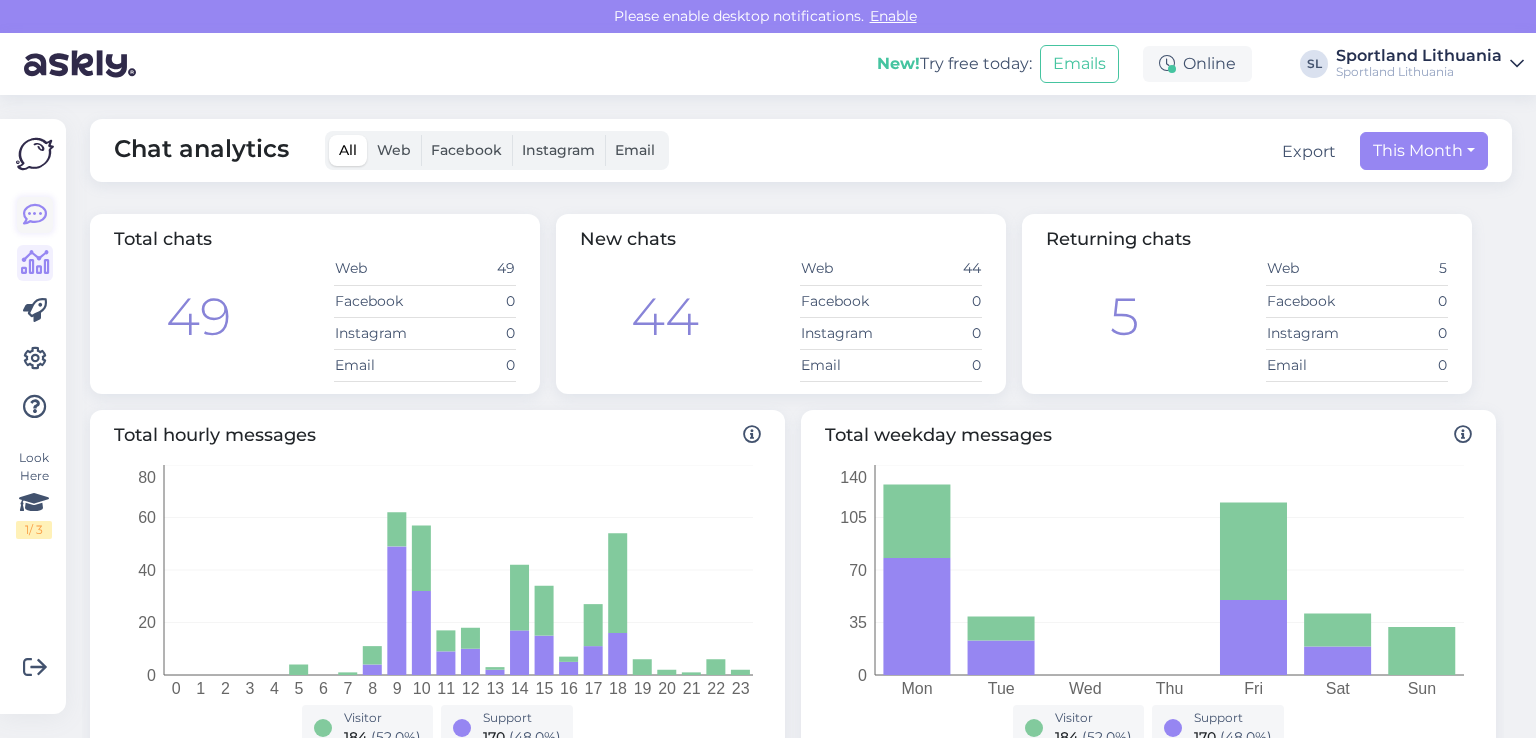 click at bounding box center (35, 215) 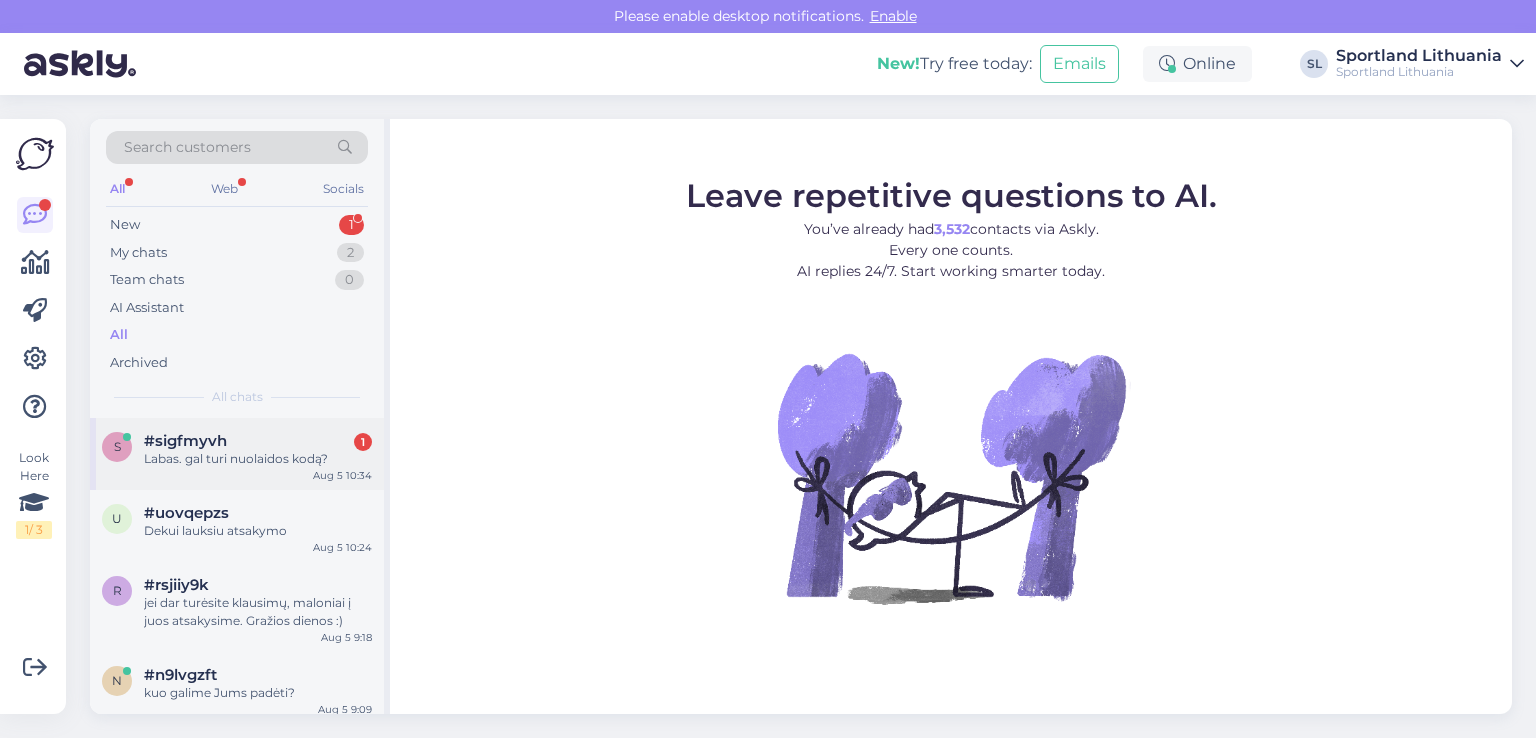 click on "Labas. gal turi nuolaidos kodą?" at bounding box center (258, 459) 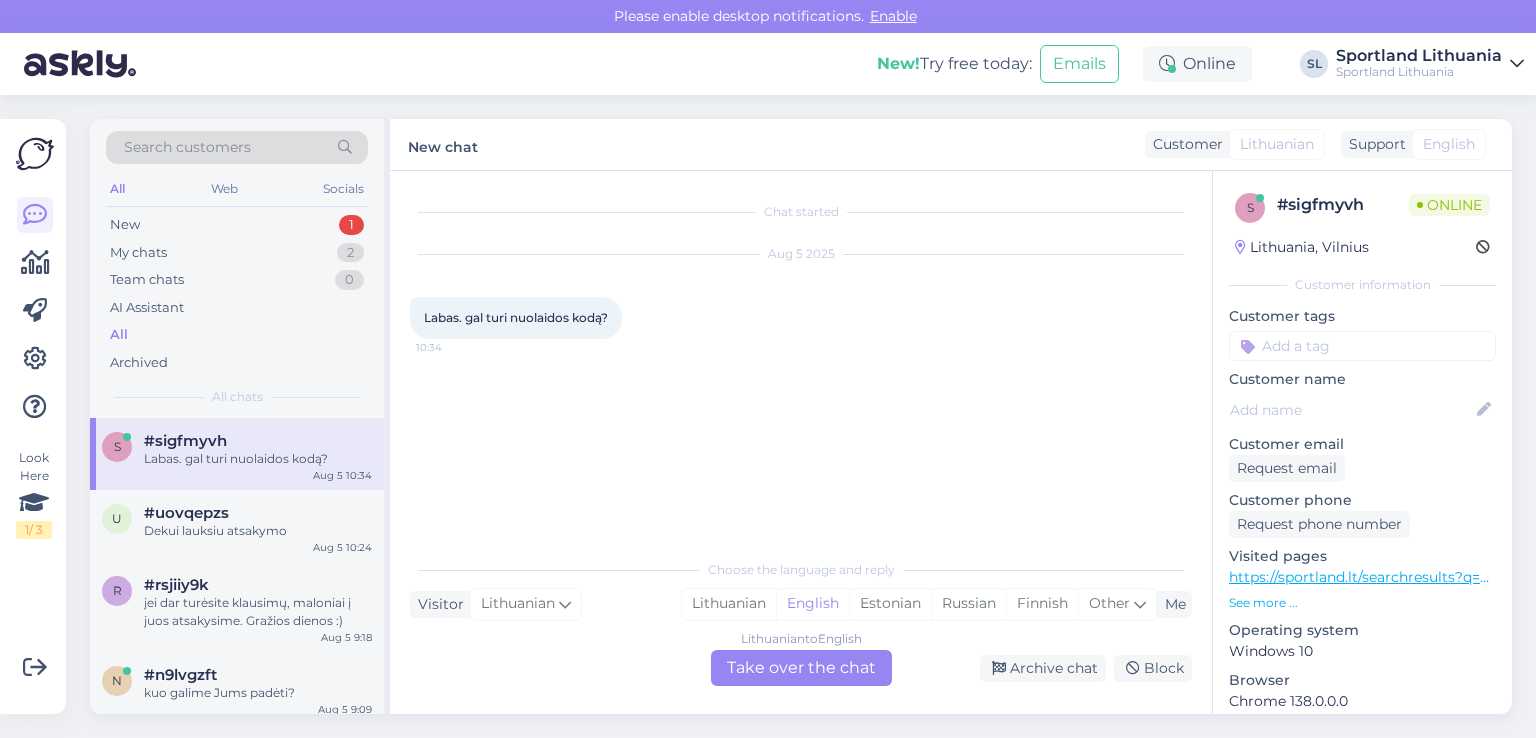 drag, startPoint x: 745, startPoint y: 605, endPoint x: 768, endPoint y: 655, distance: 55.03635 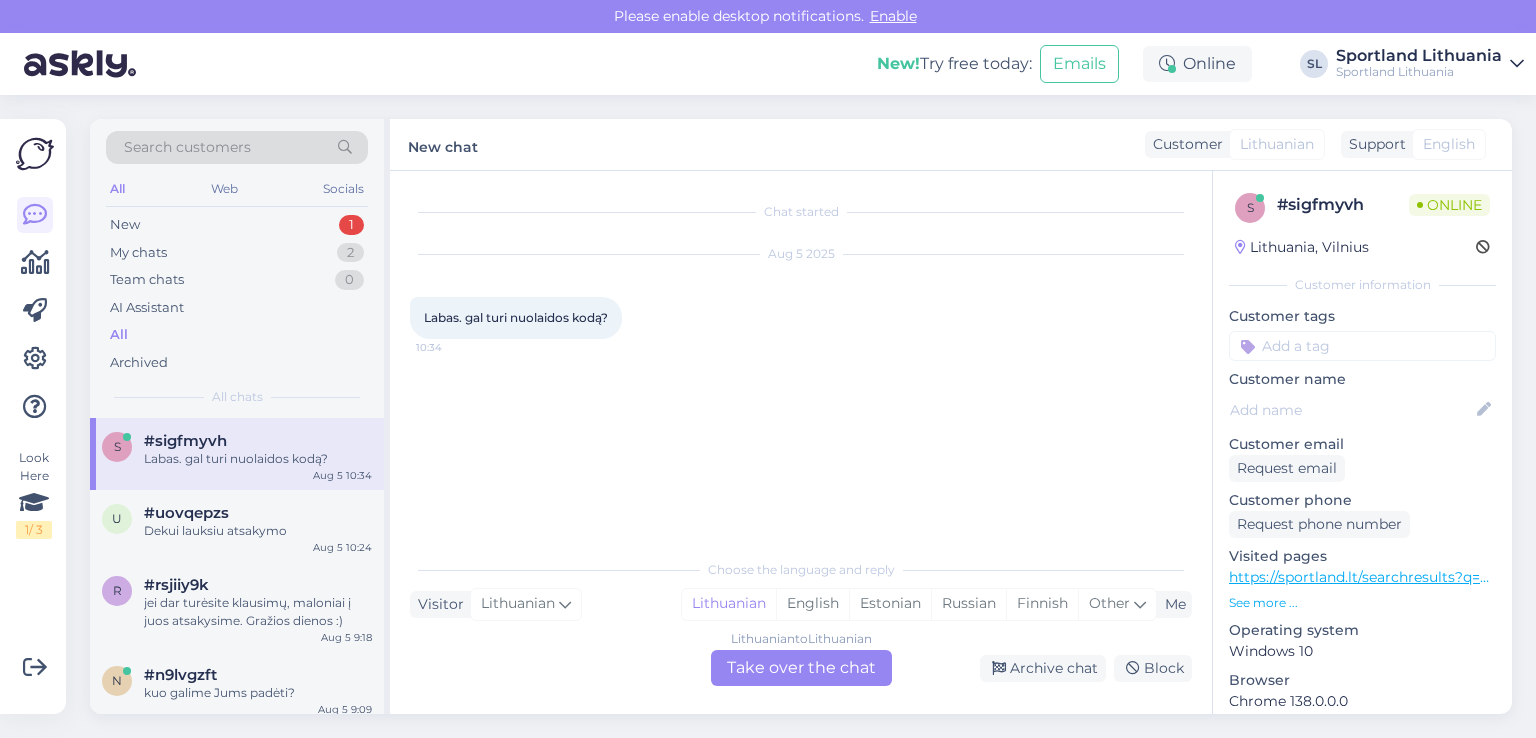 click on "Lithuanian  to  Lithuanian Take over the chat" at bounding box center (801, 668) 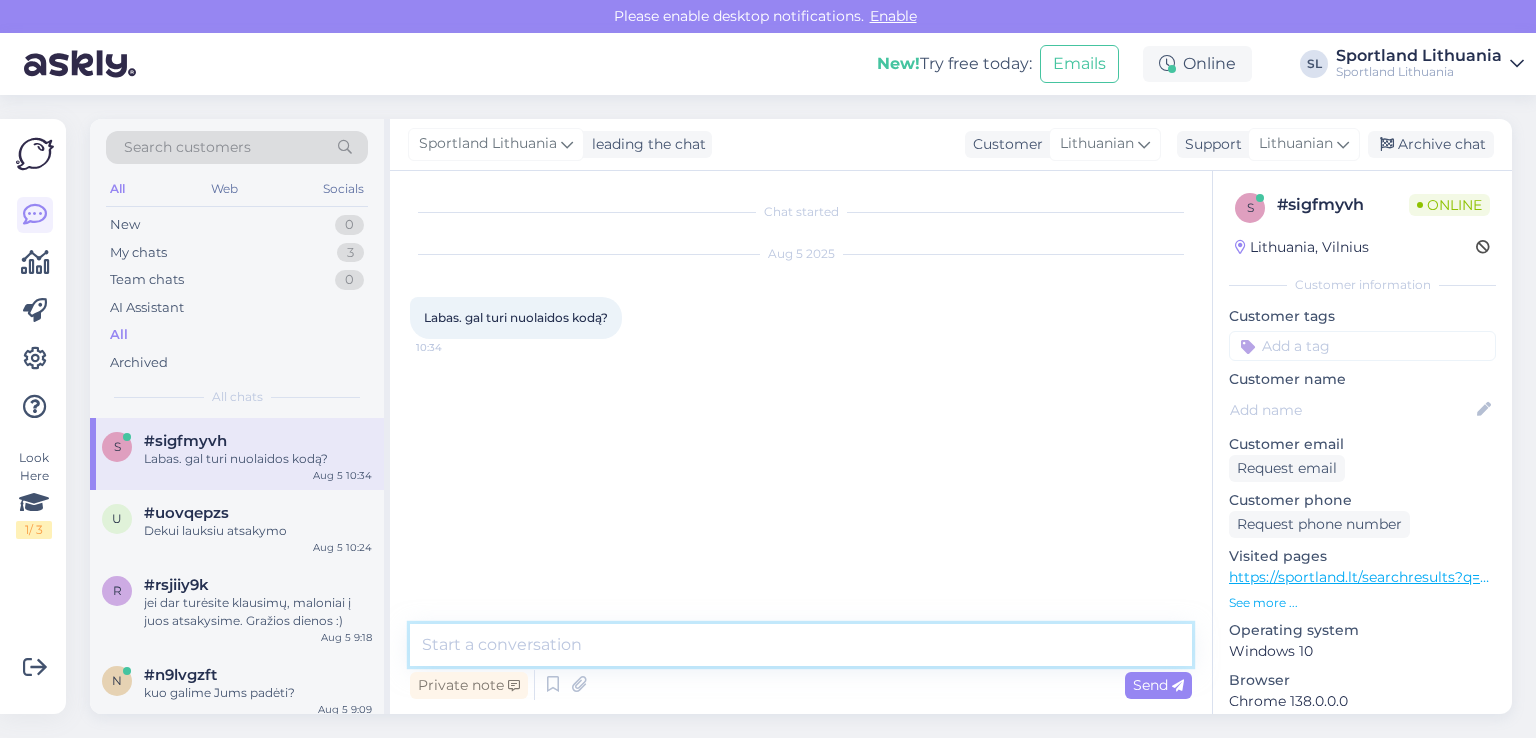 click at bounding box center (801, 645) 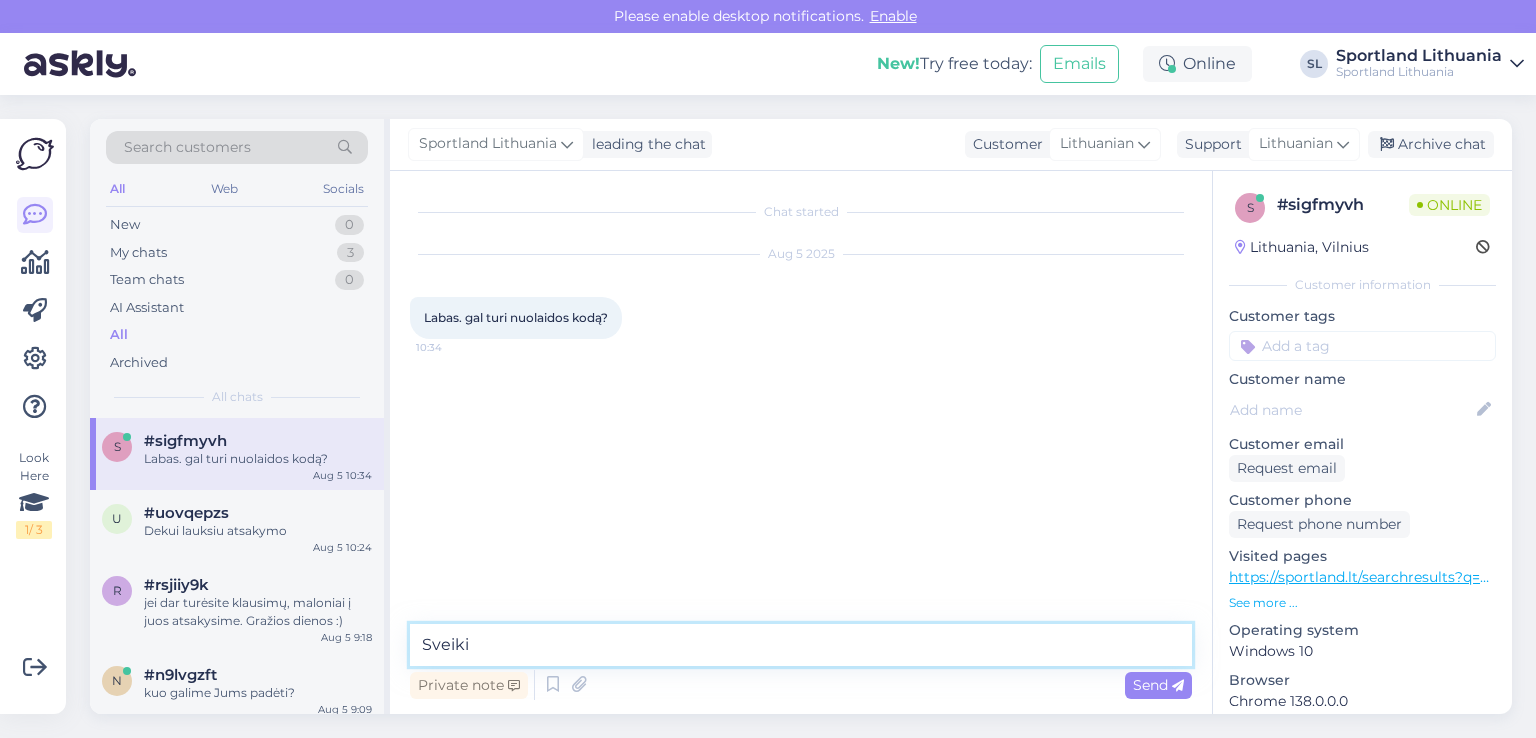type on "Sveiki" 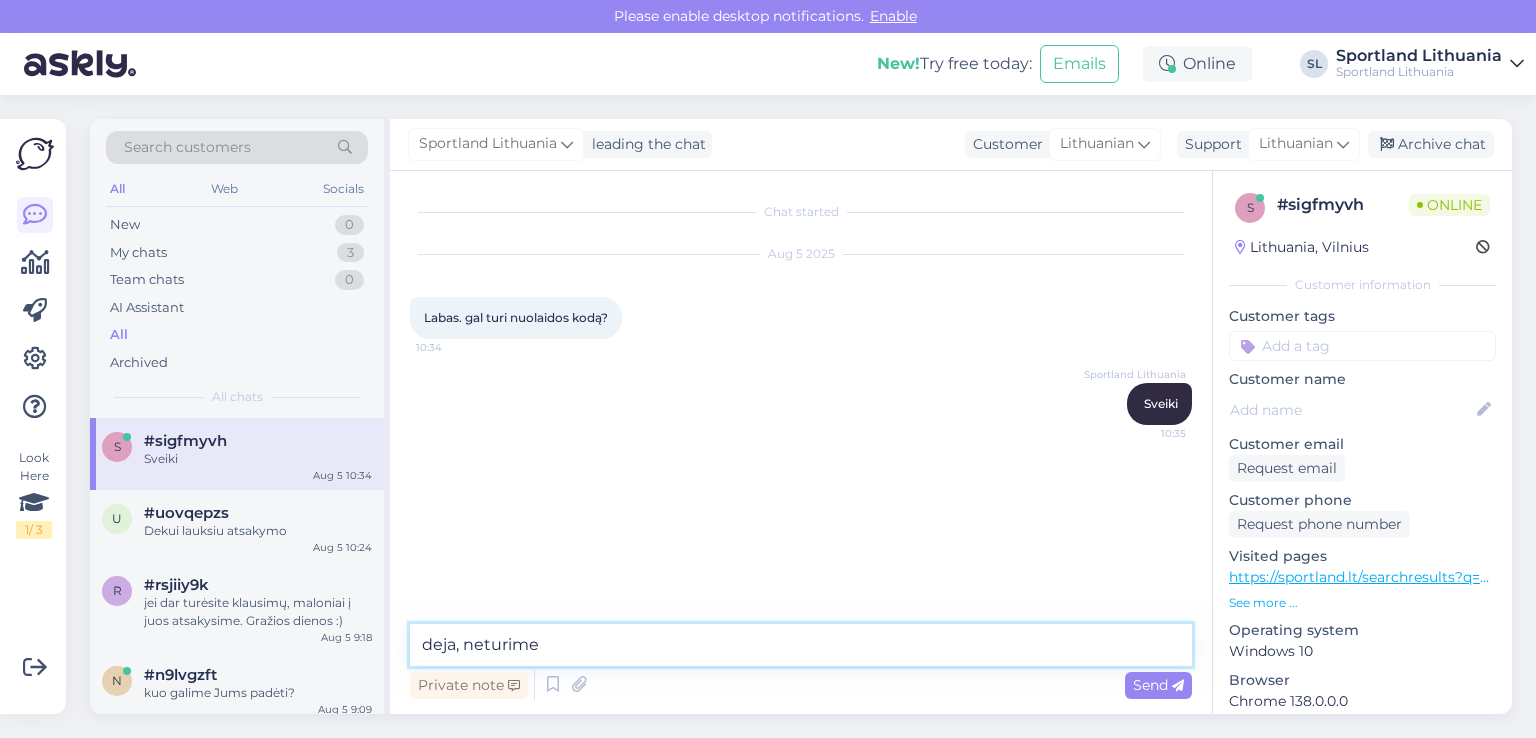 type on "deja, neturime" 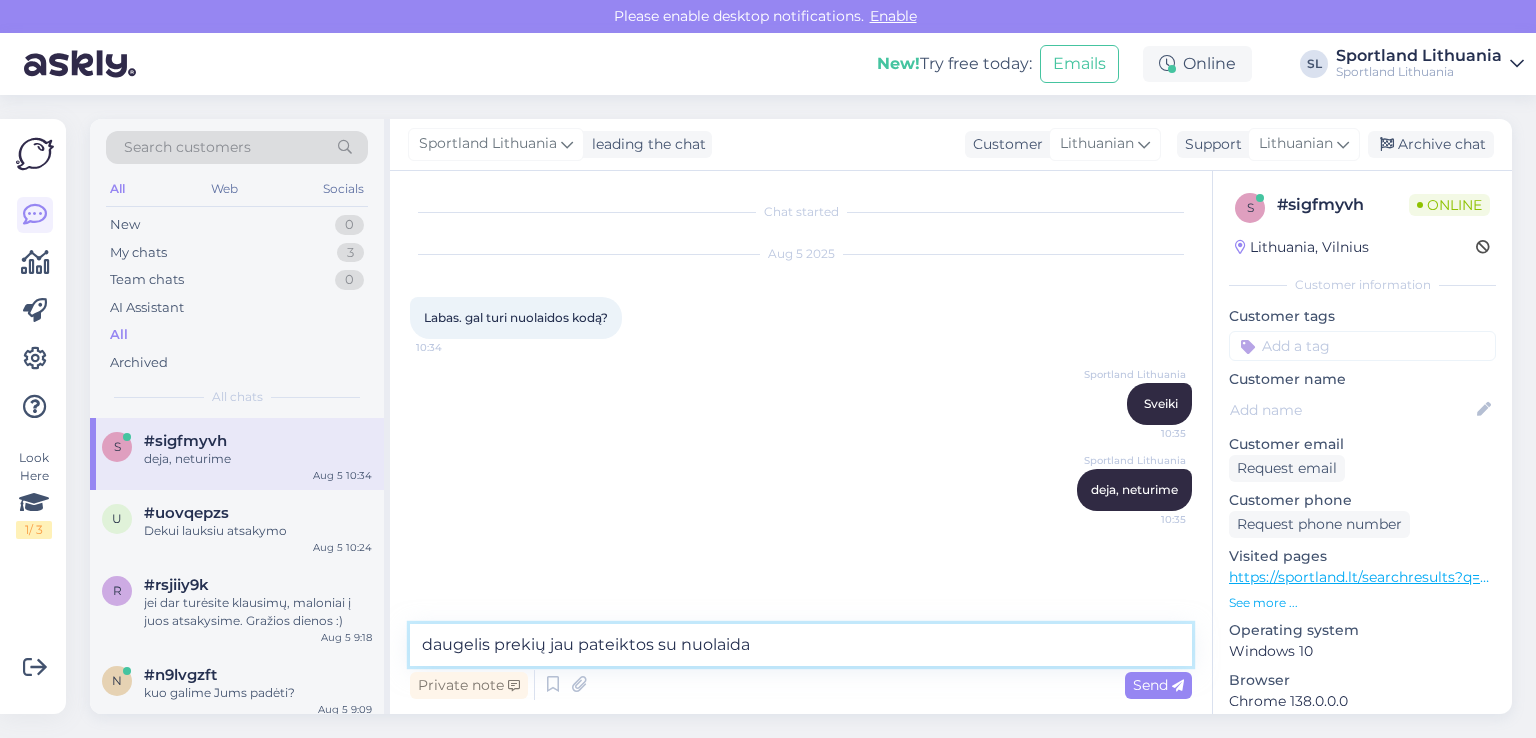 type on "daugelis prekių jau pateiktos su nuolaida" 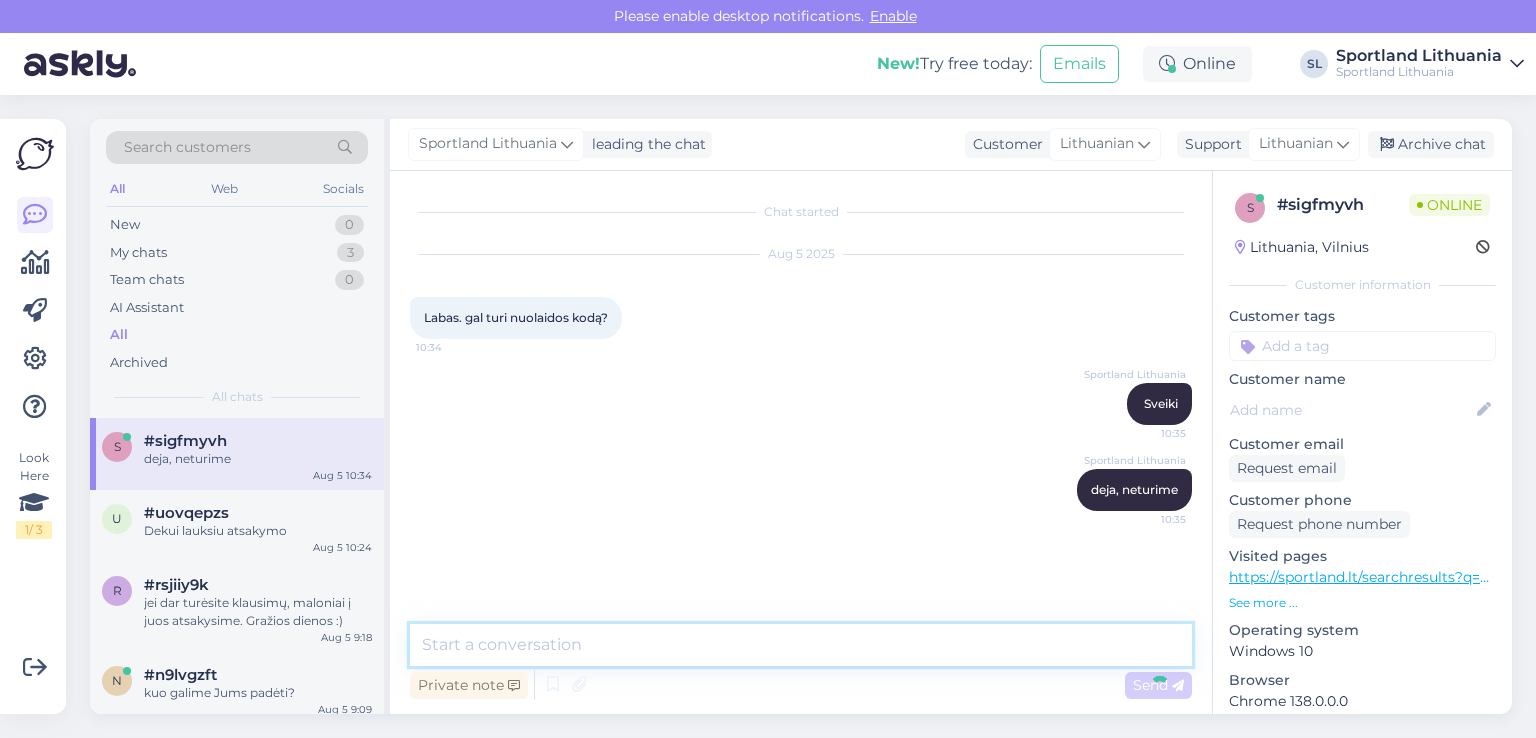 scroll, scrollTop: 13, scrollLeft: 0, axis: vertical 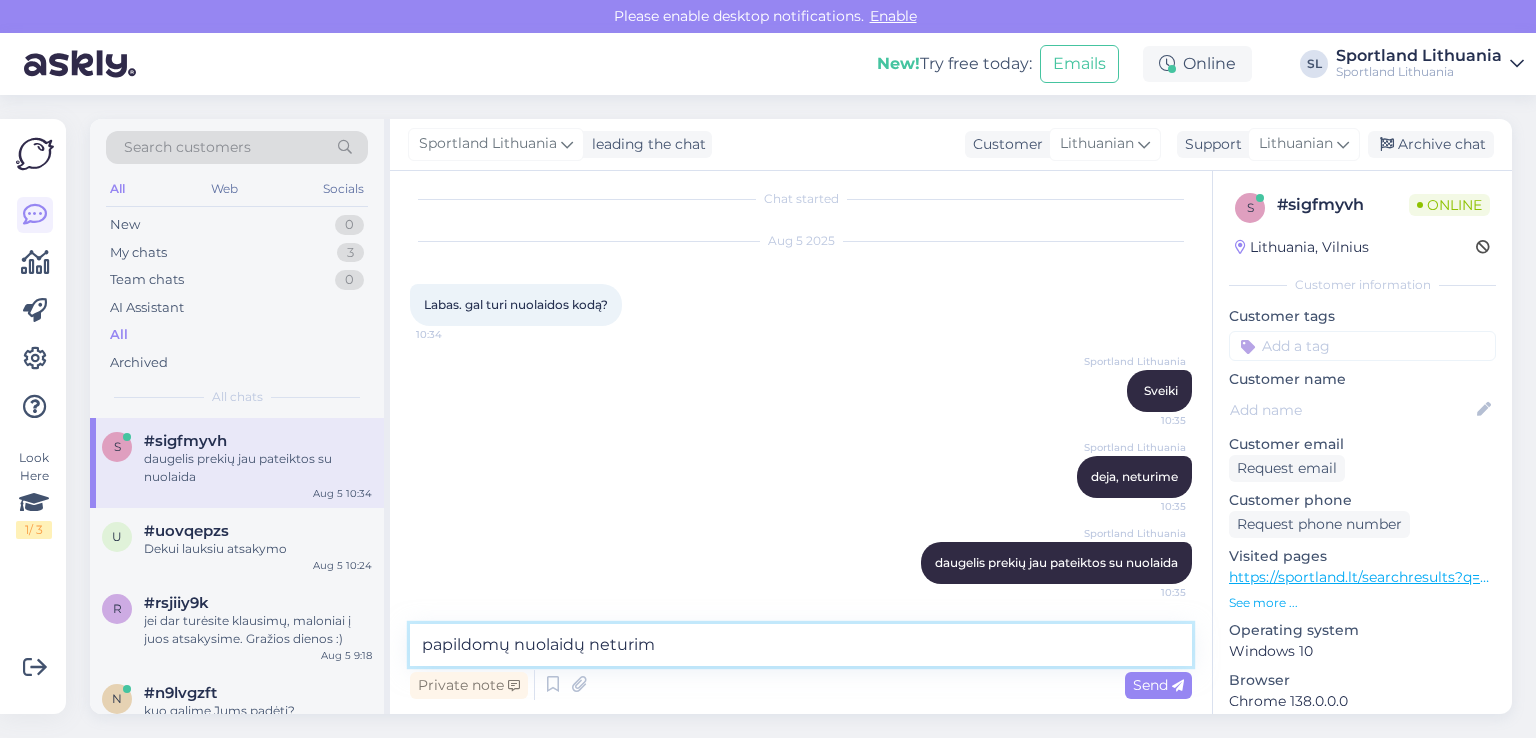 type on "papildomų nuolaidų neturime" 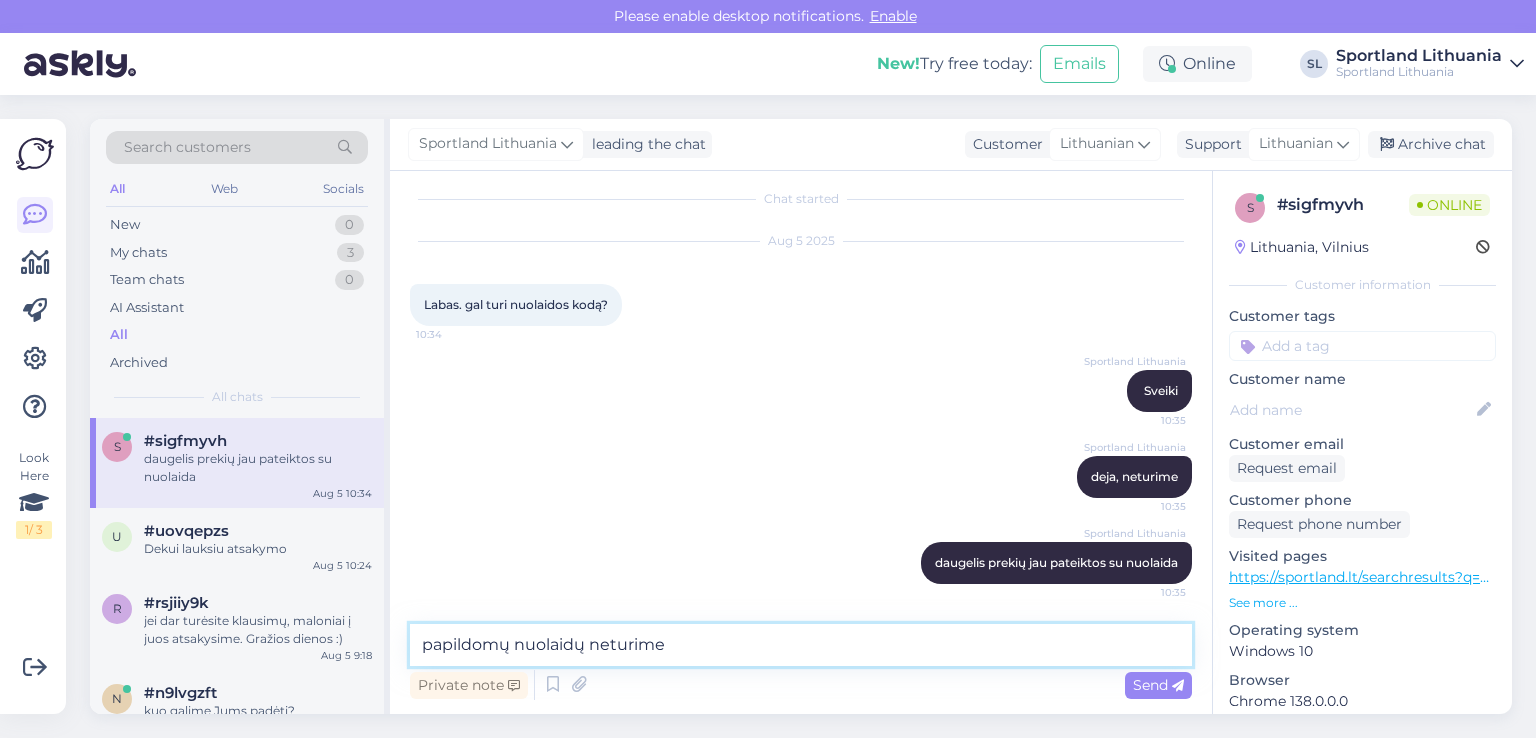 type 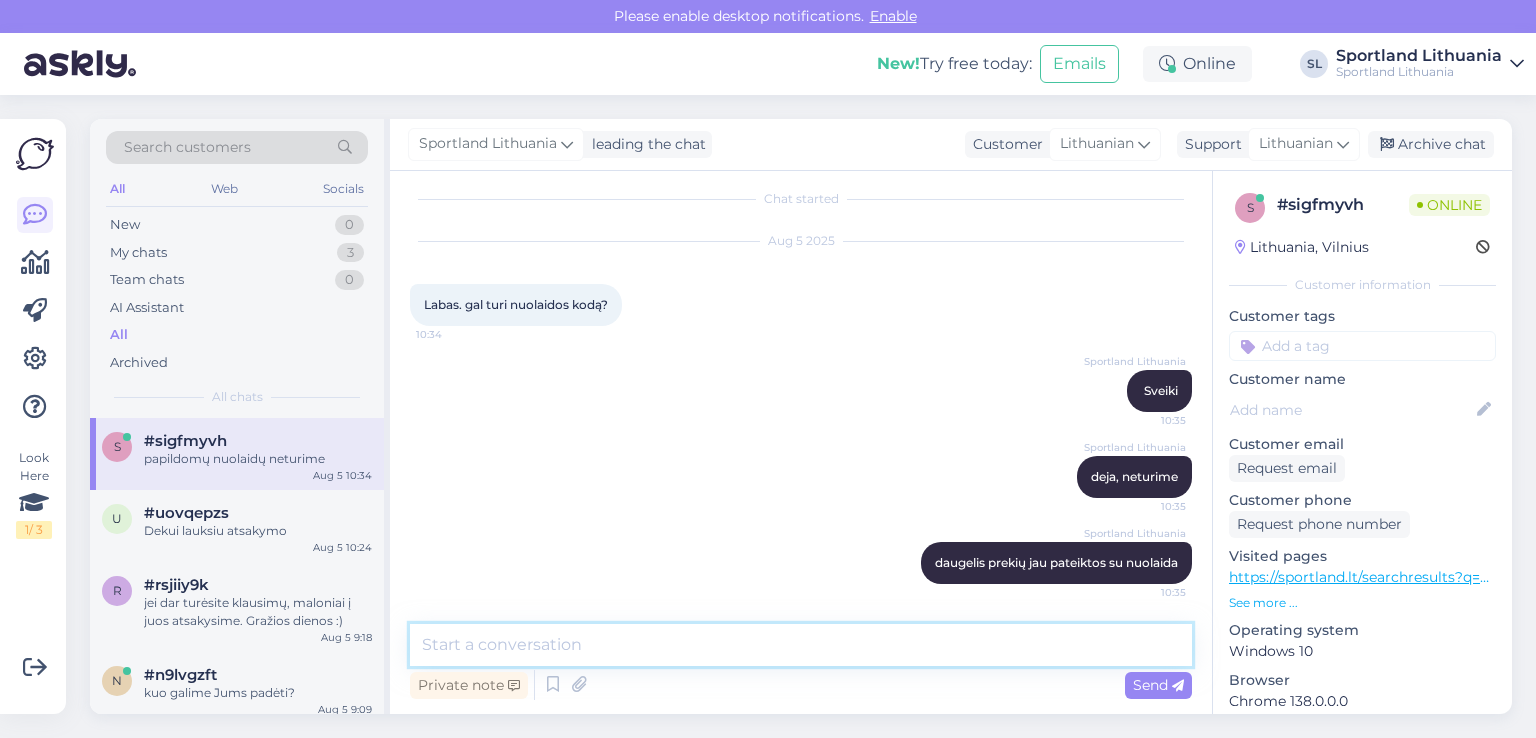 scroll, scrollTop: 100, scrollLeft: 0, axis: vertical 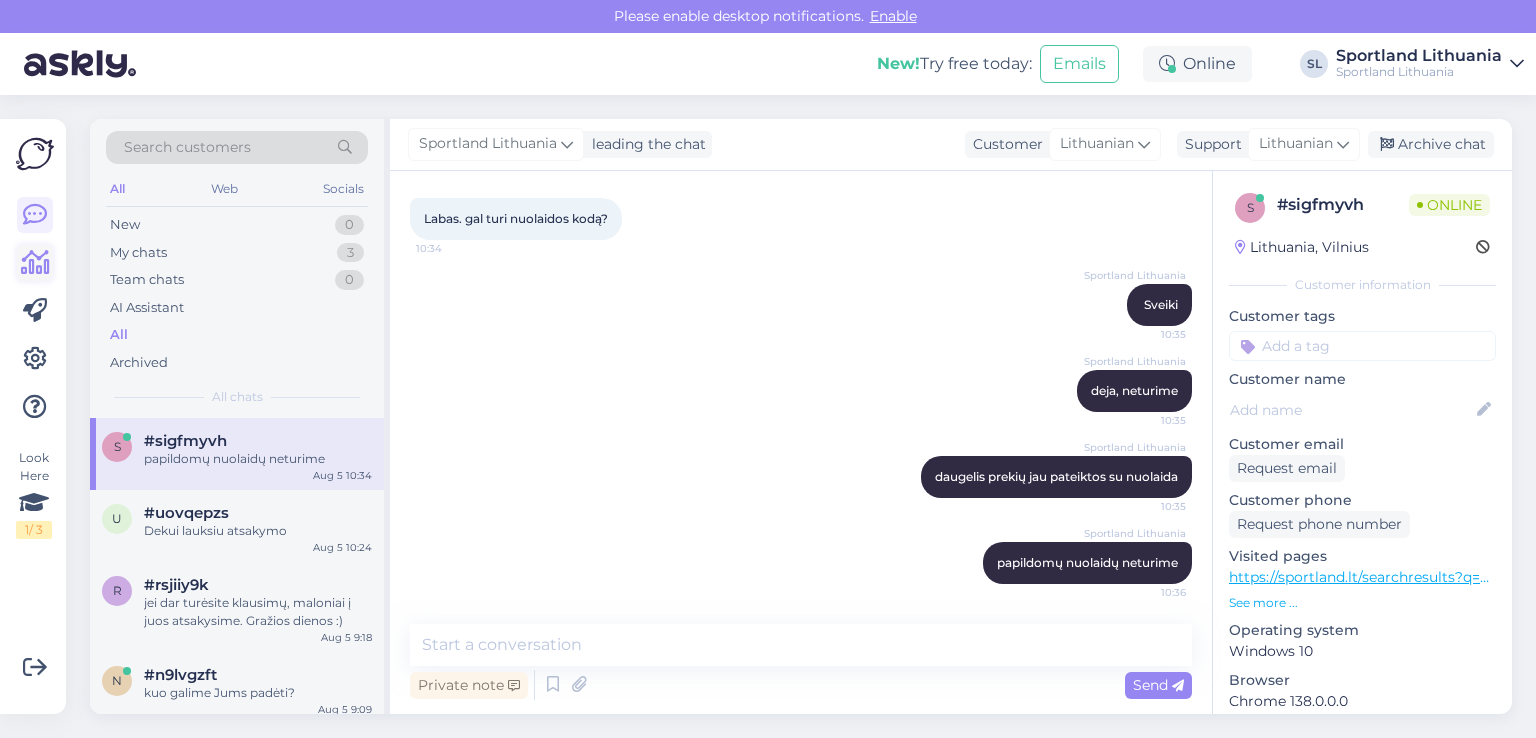 click at bounding box center [35, 263] 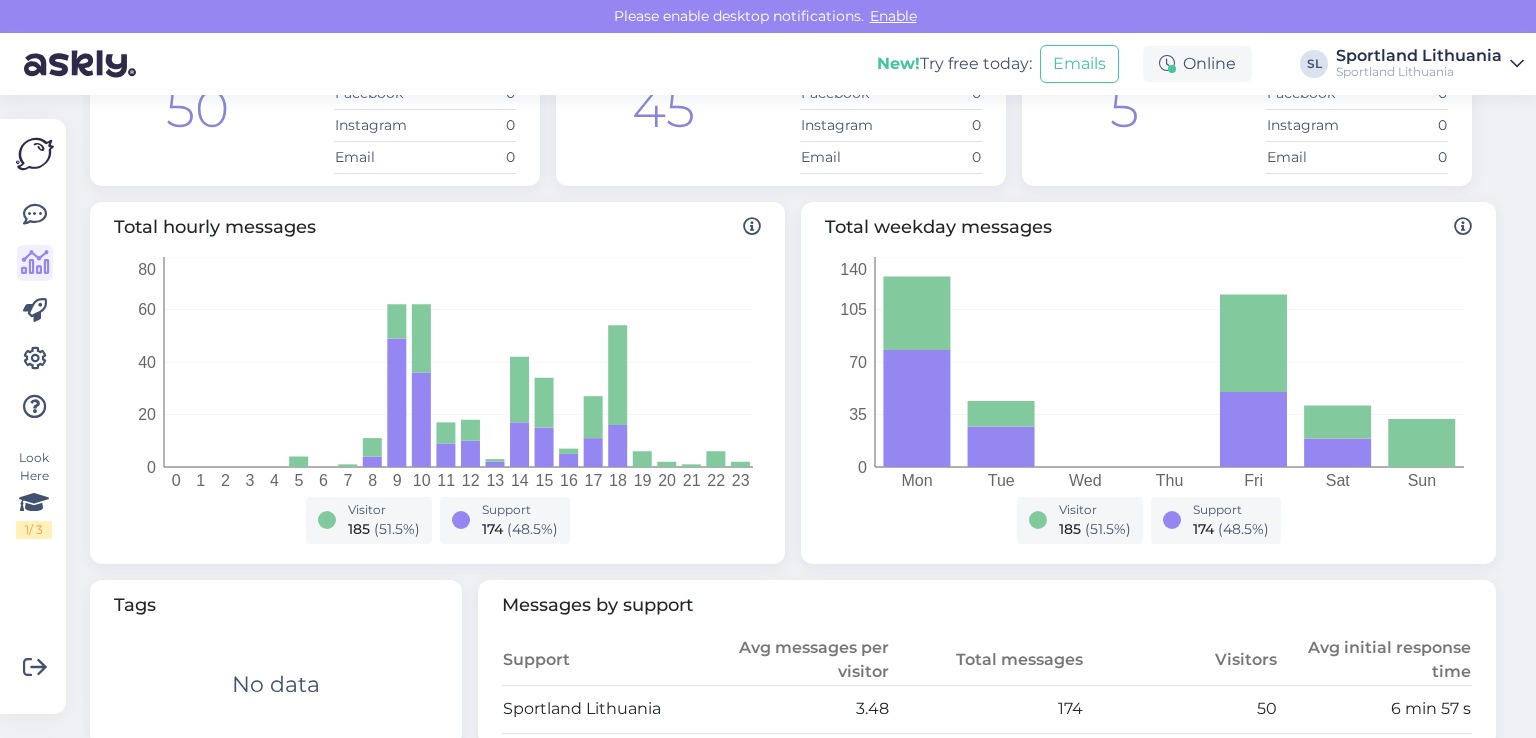 scroll, scrollTop: 0, scrollLeft: 0, axis: both 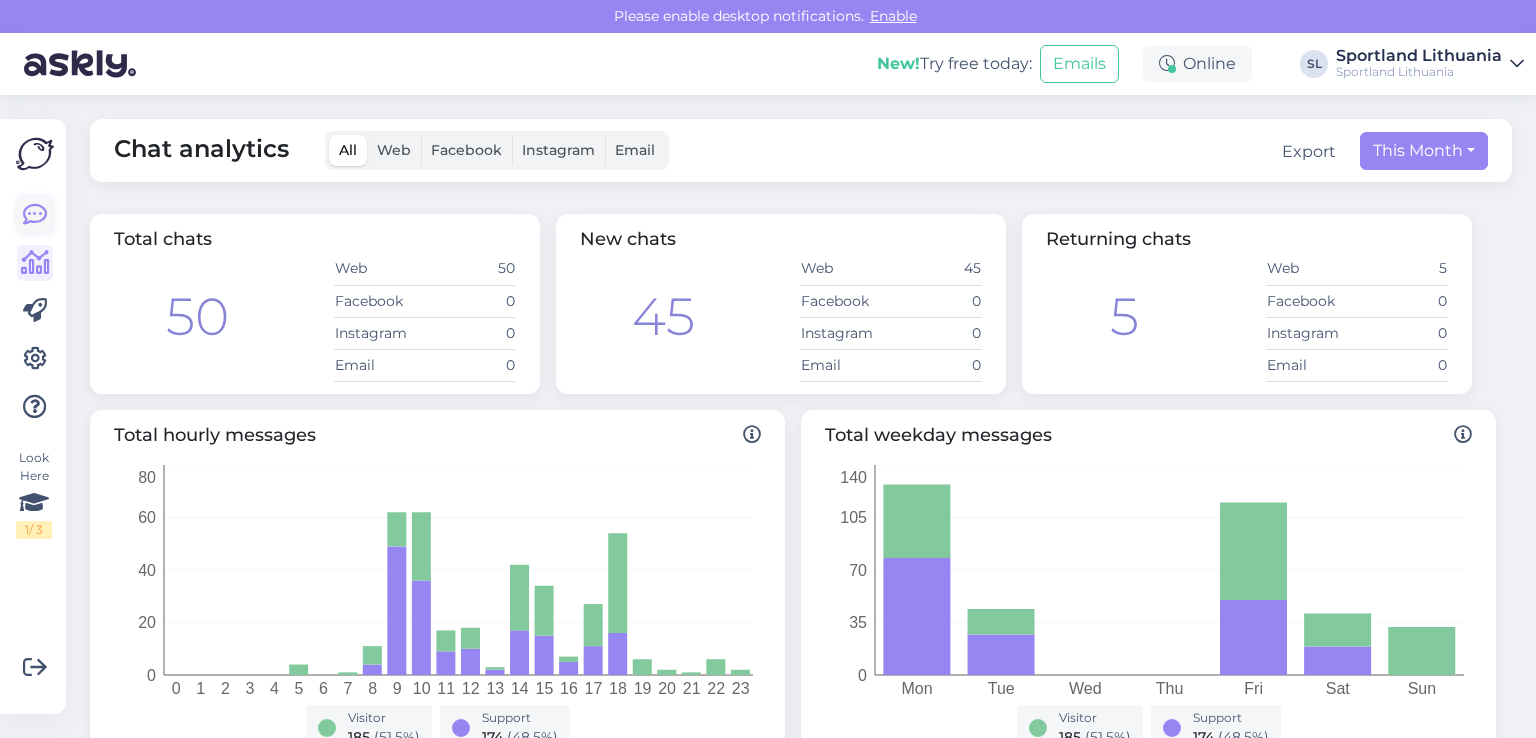 click at bounding box center (35, 215) 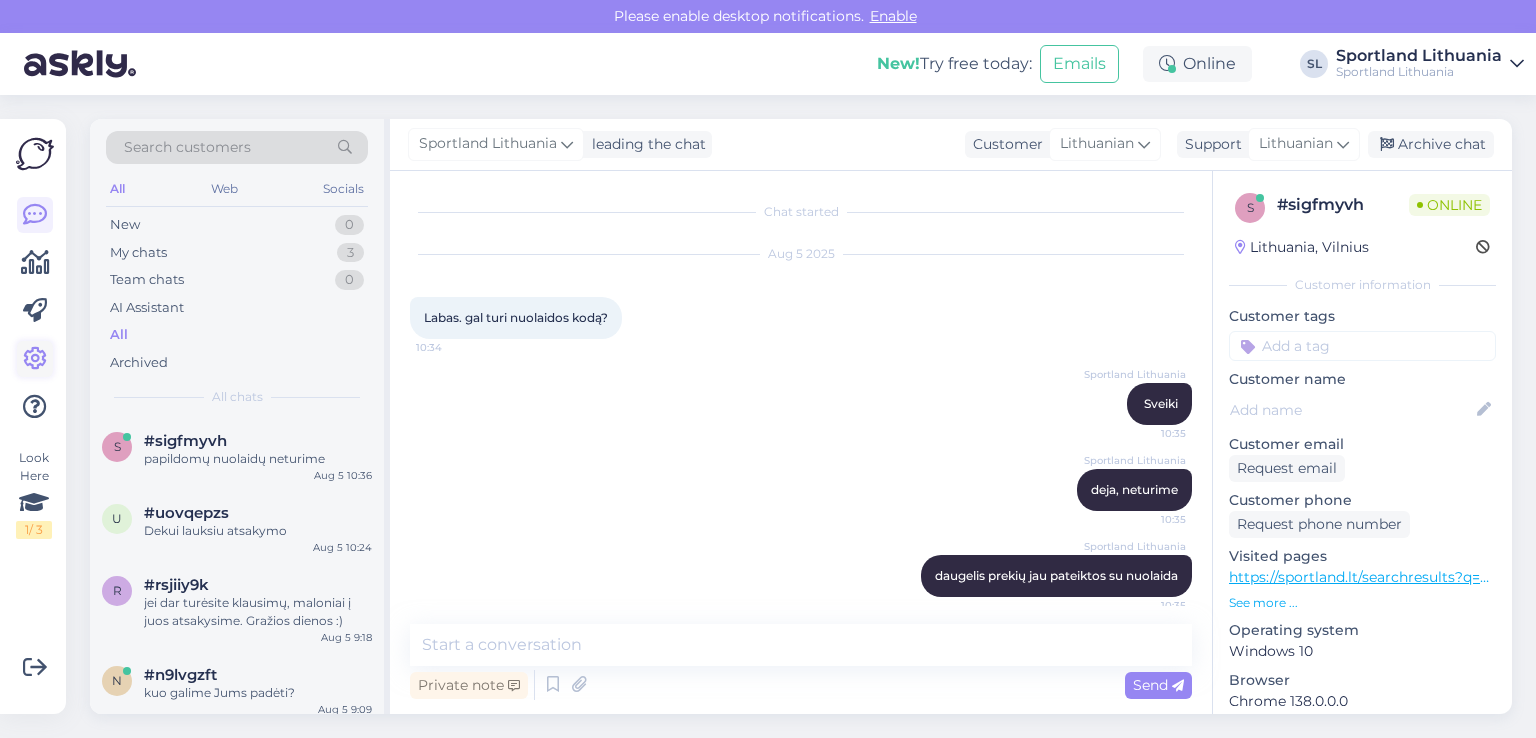 scroll, scrollTop: 42, scrollLeft: 0, axis: vertical 